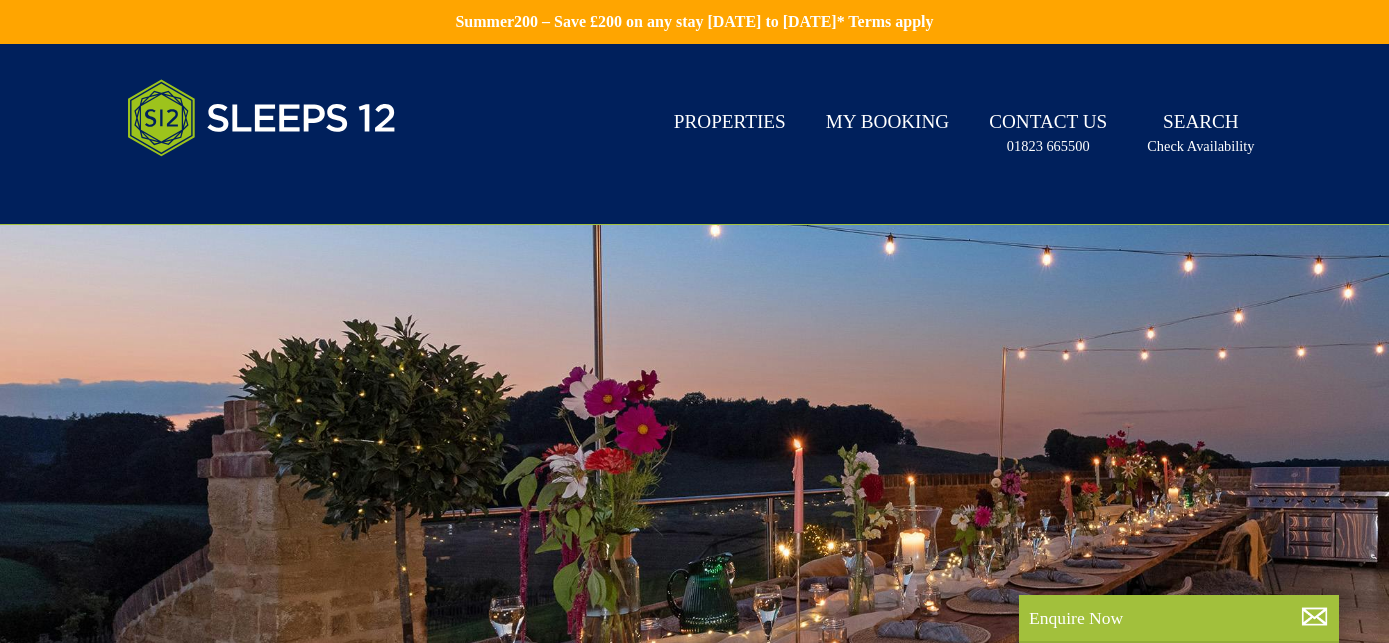 scroll, scrollTop: 0, scrollLeft: 0, axis: both 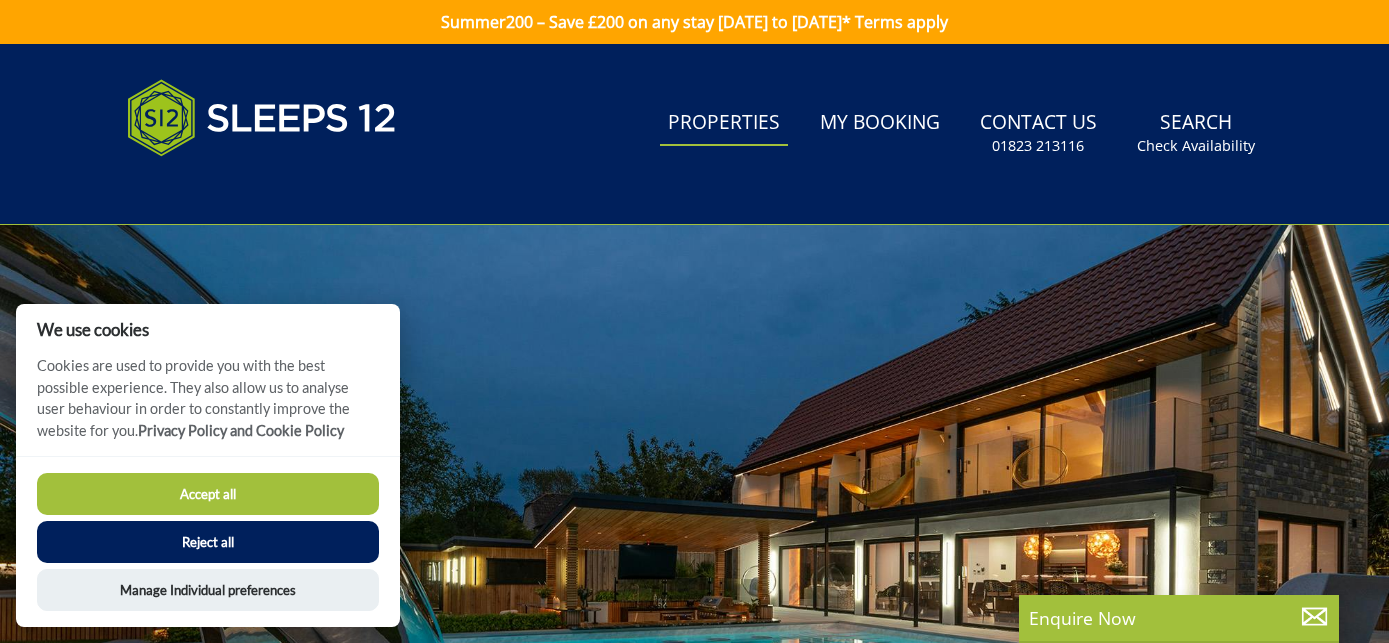 click on "Properties" at bounding box center [724, 123] 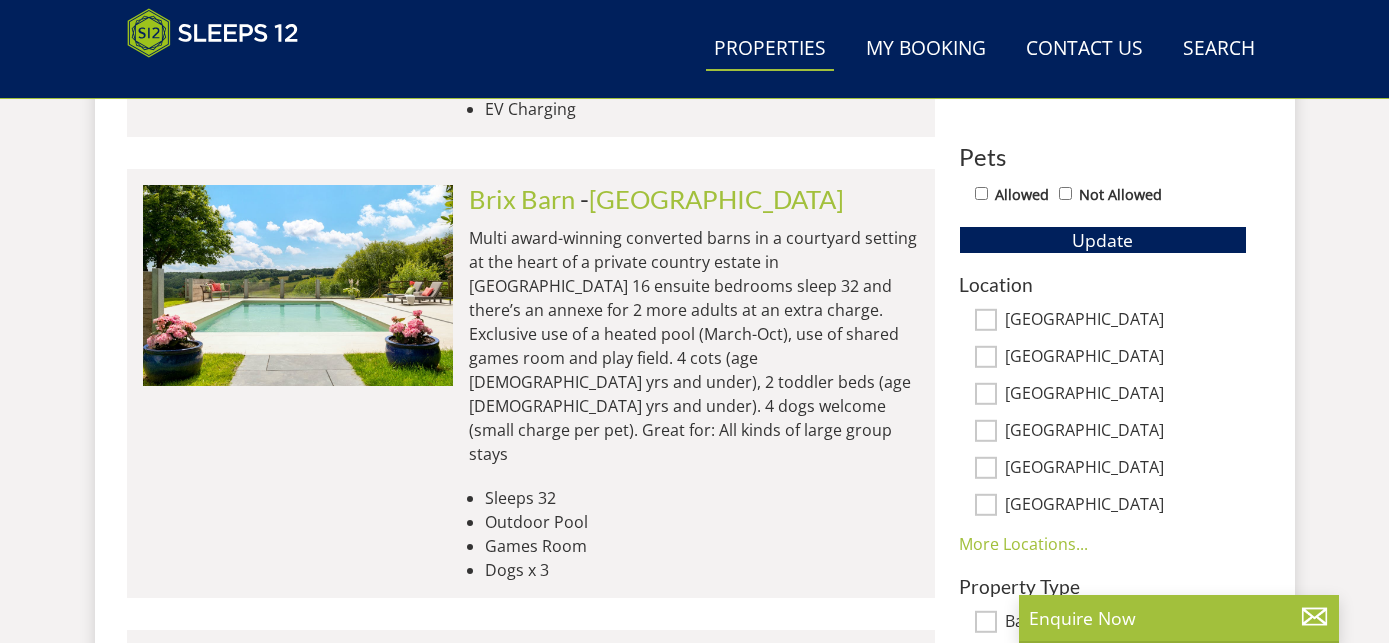 scroll, scrollTop: 1134, scrollLeft: 0, axis: vertical 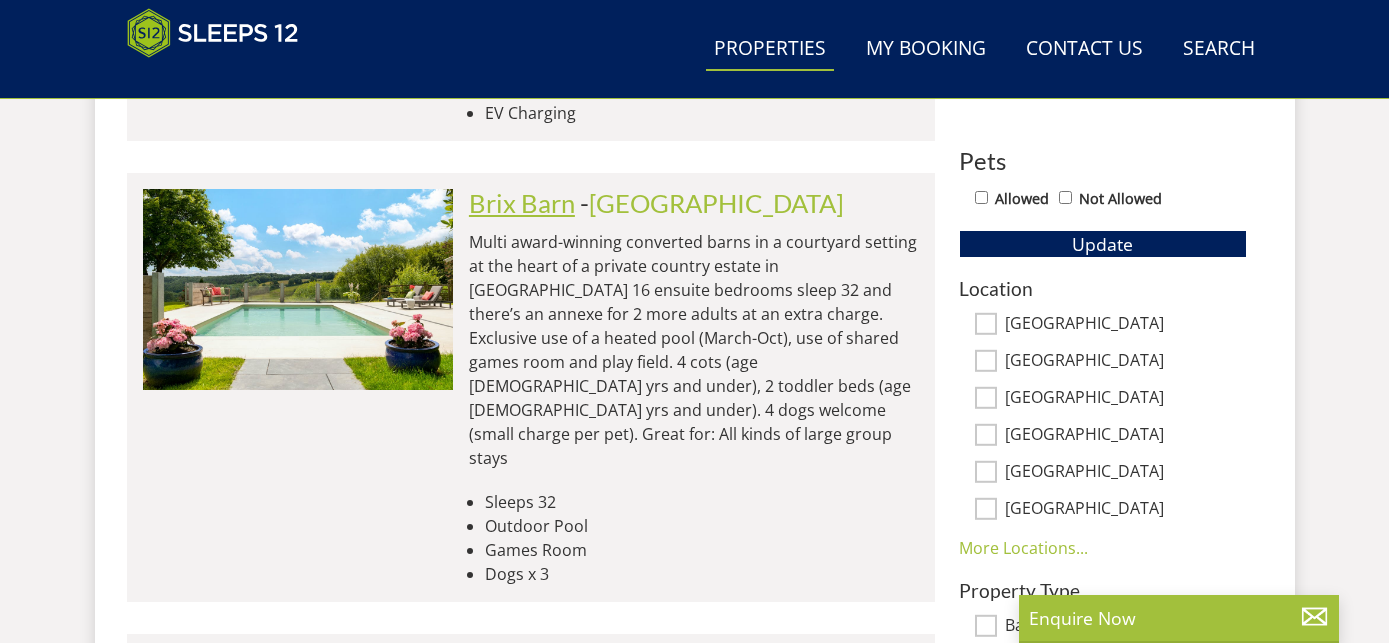 click on "Brix Barn" at bounding box center [522, 203] 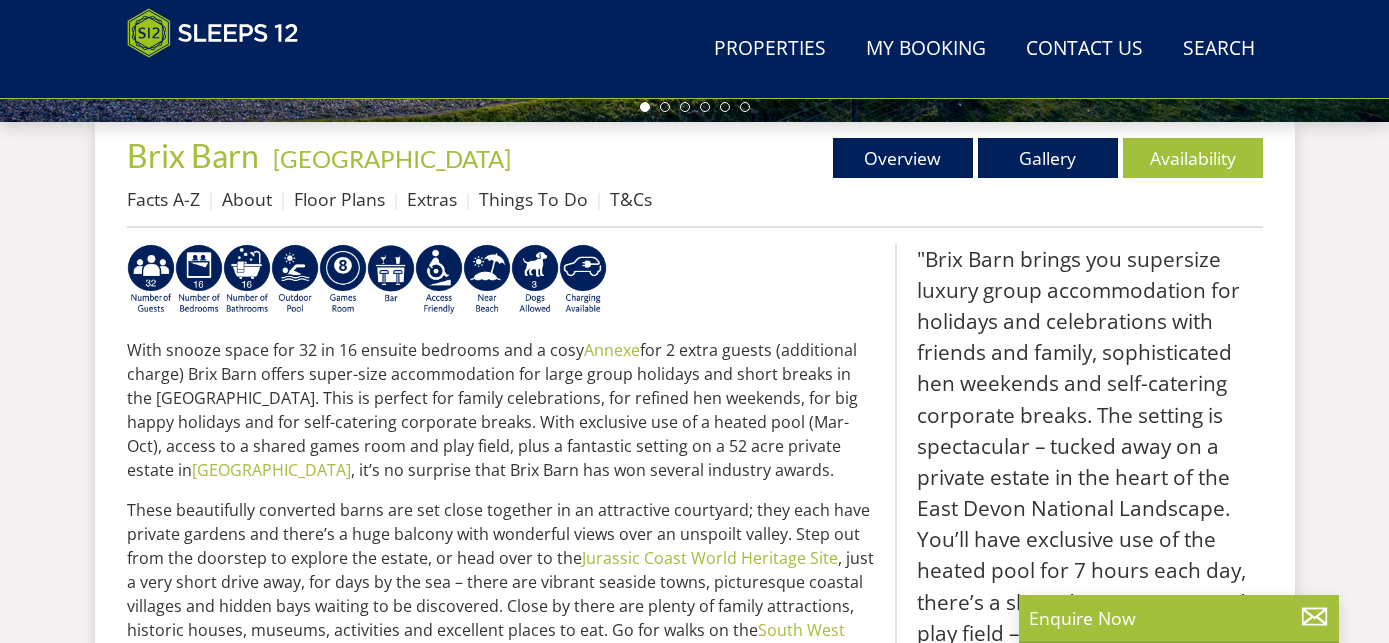 scroll, scrollTop: 724, scrollLeft: 0, axis: vertical 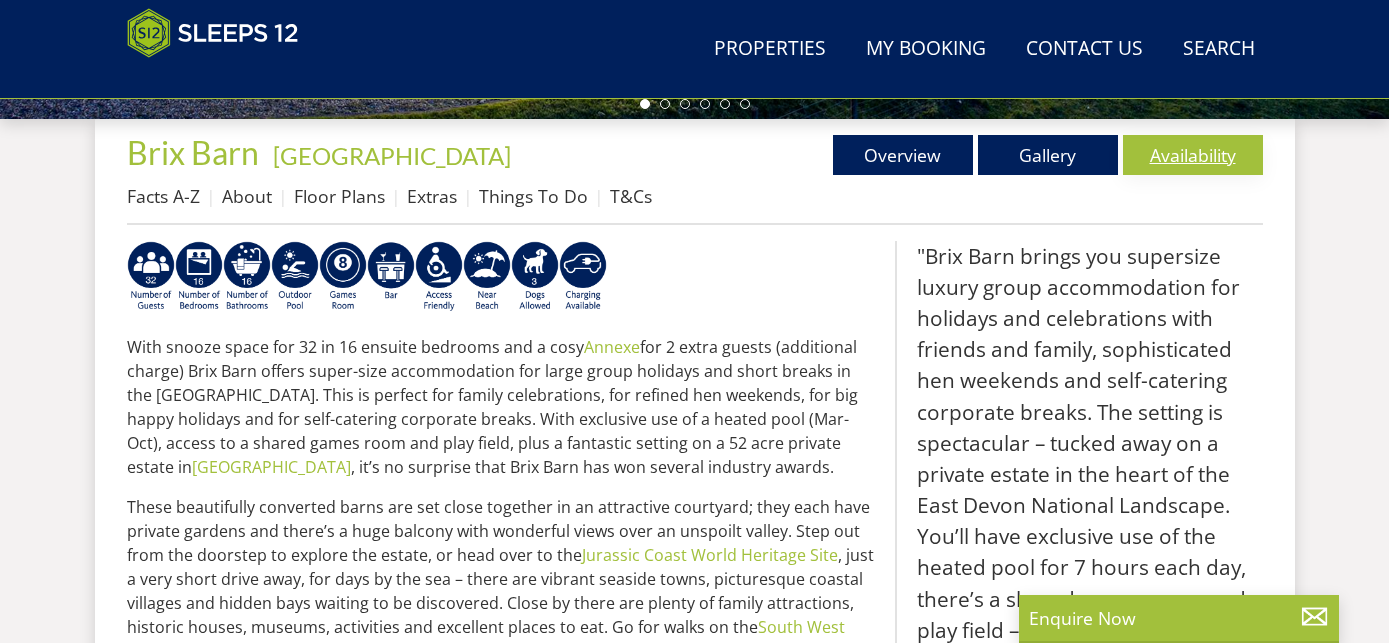 click on "Availability" at bounding box center [1193, 155] 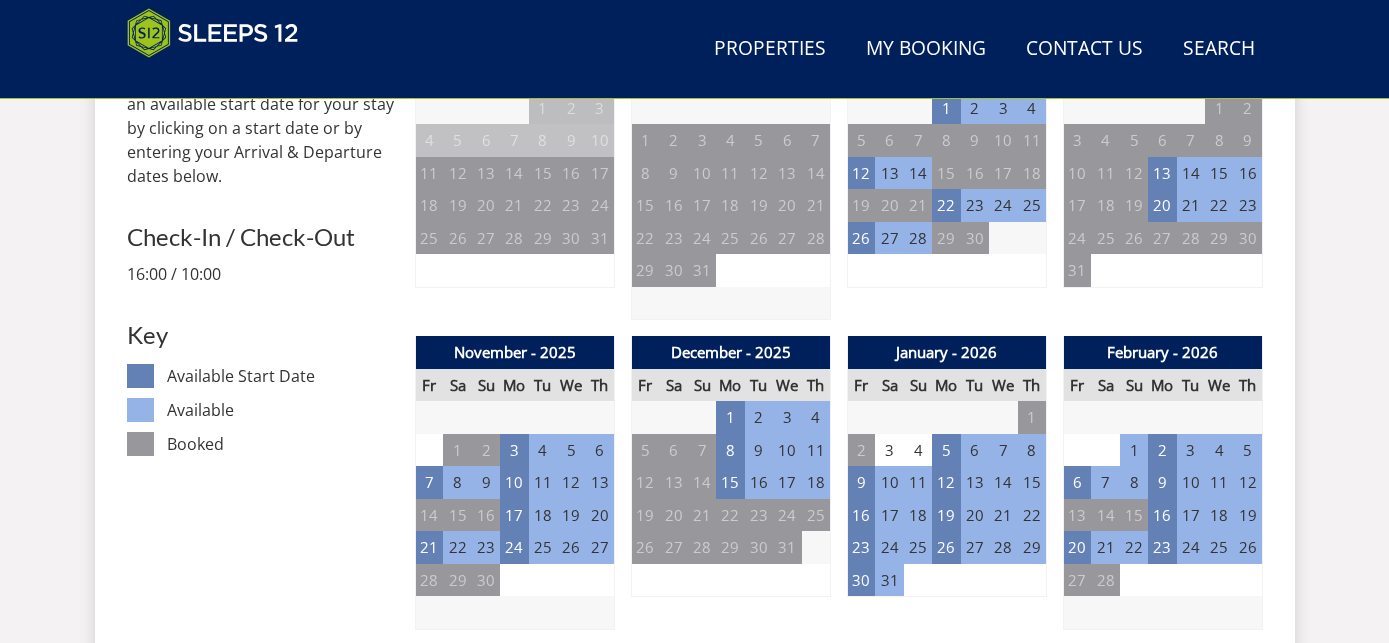 scroll, scrollTop: 940, scrollLeft: 0, axis: vertical 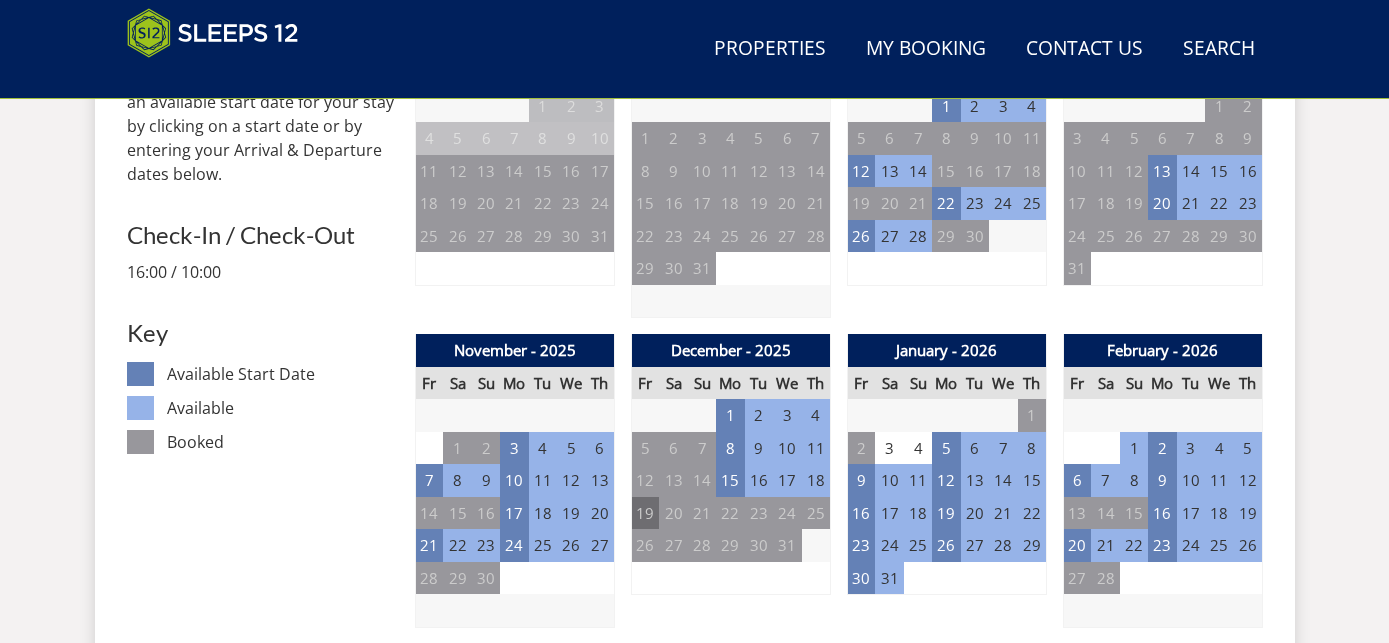click on "19" at bounding box center (645, 513) 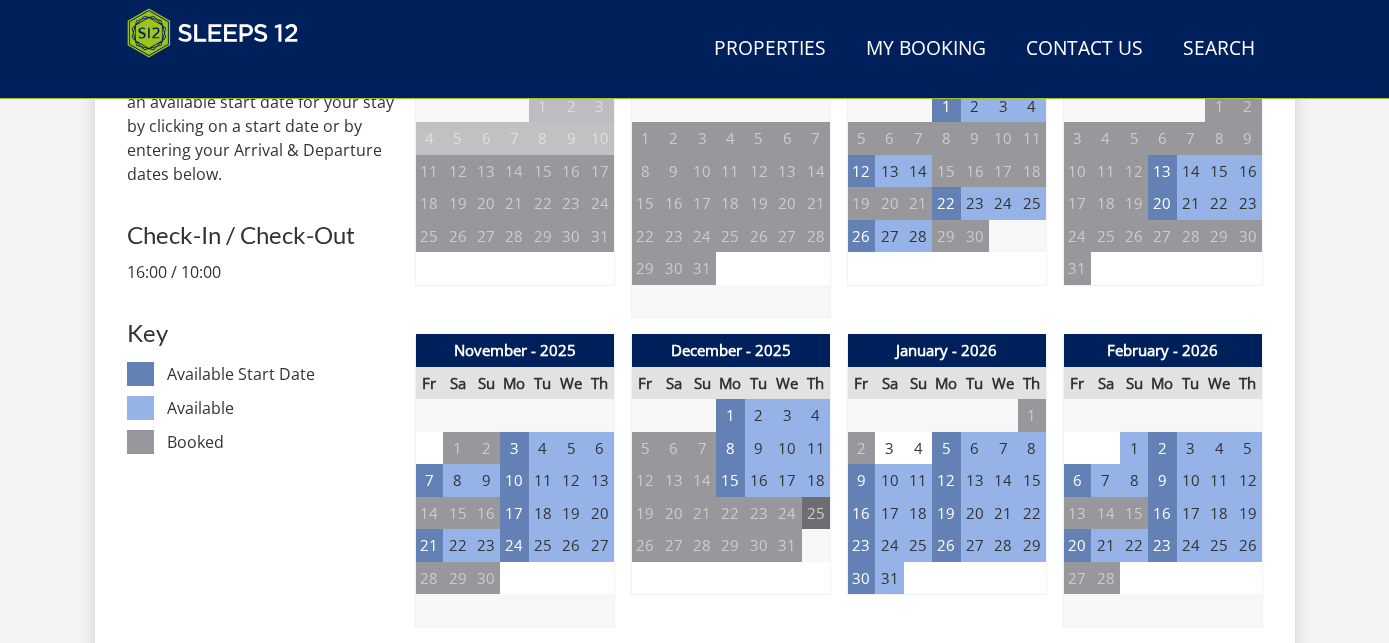 click on "25" at bounding box center [816, 513] 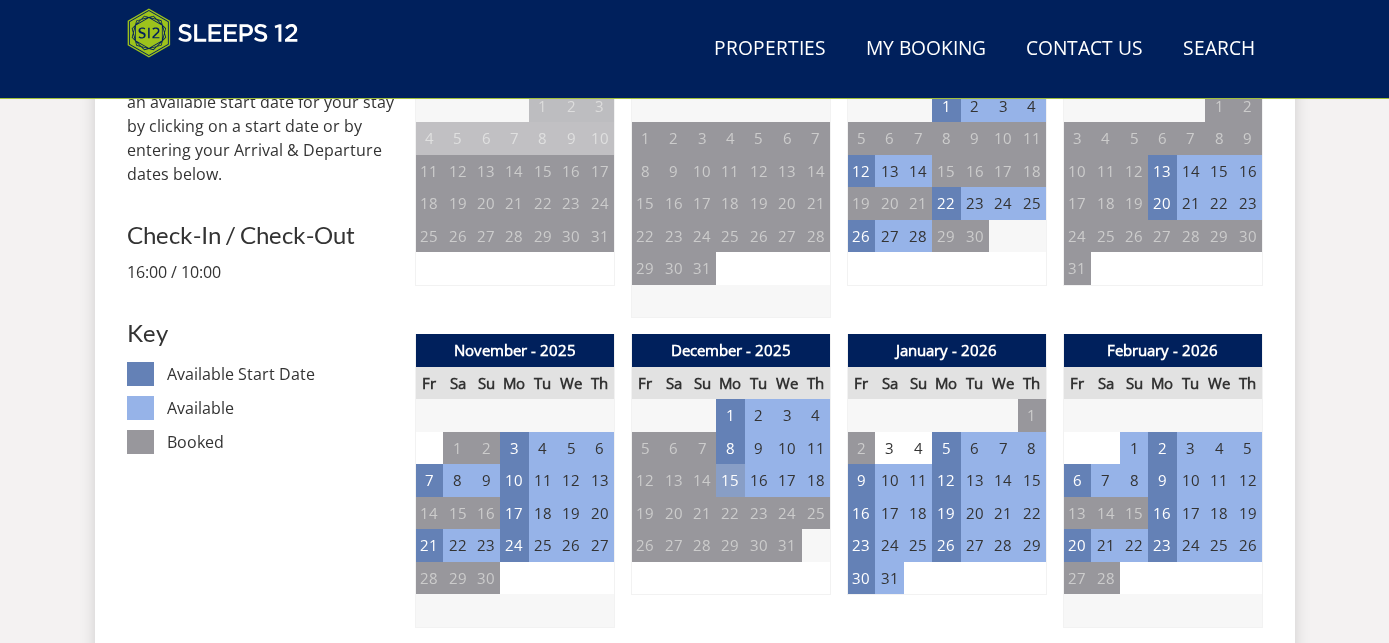 click on "15" at bounding box center (730, 480) 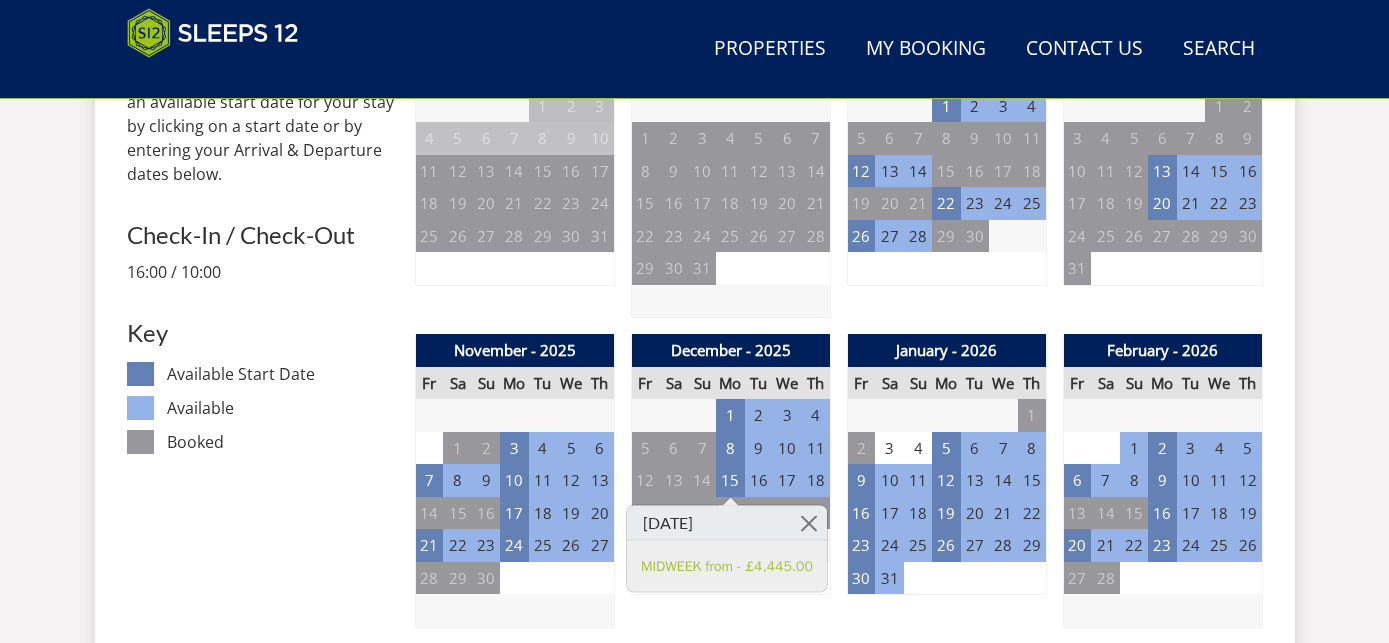 click on "18" at bounding box center [816, 480] 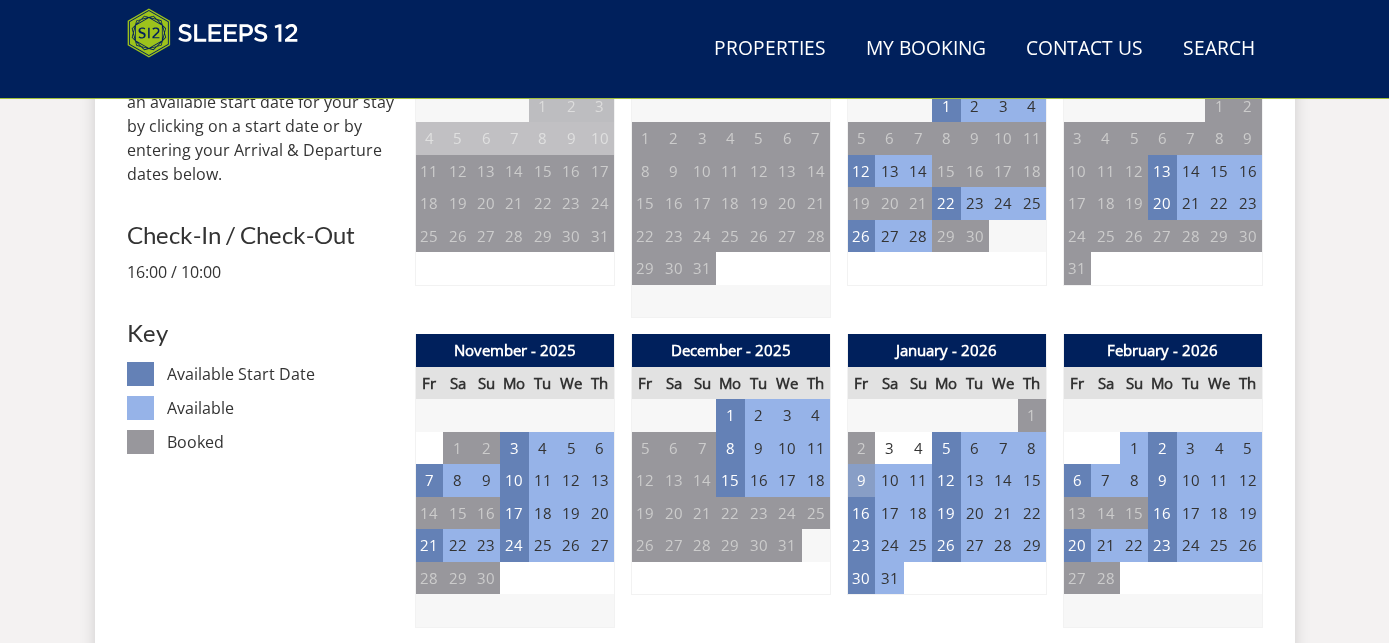 click on "9" at bounding box center (861, 480) 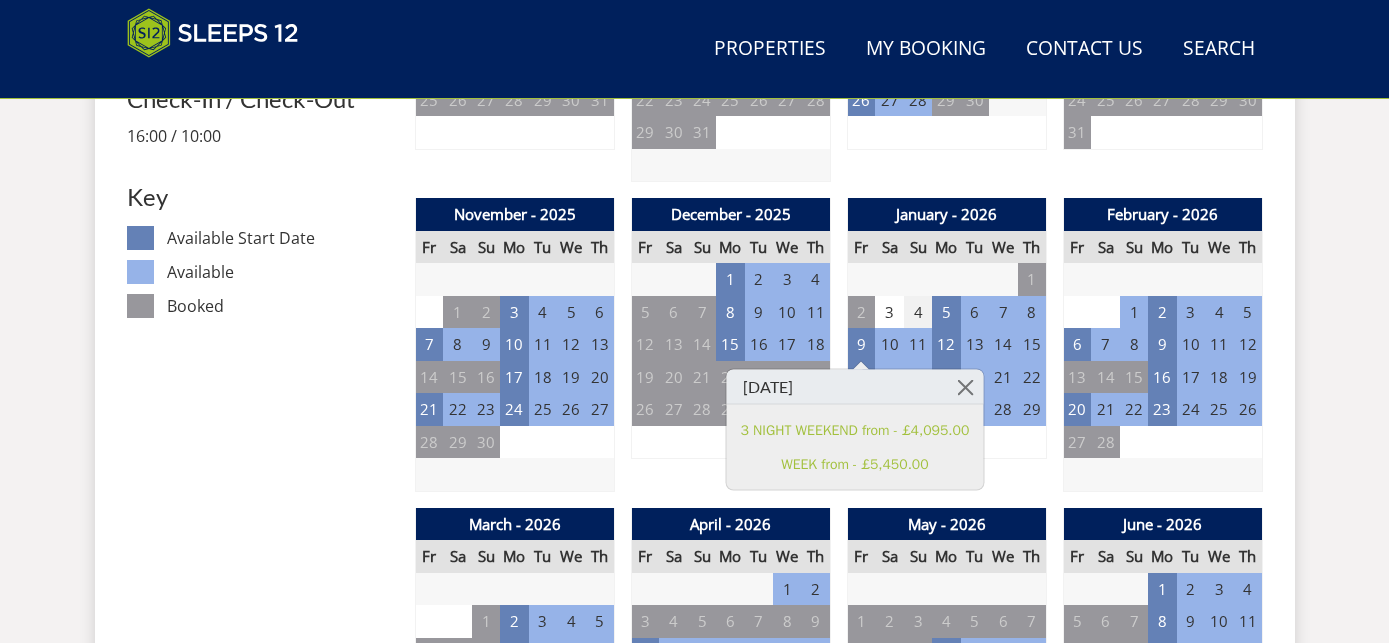 scroll, scrollTop: 1082, scrollLeft: 0, axis: vertical 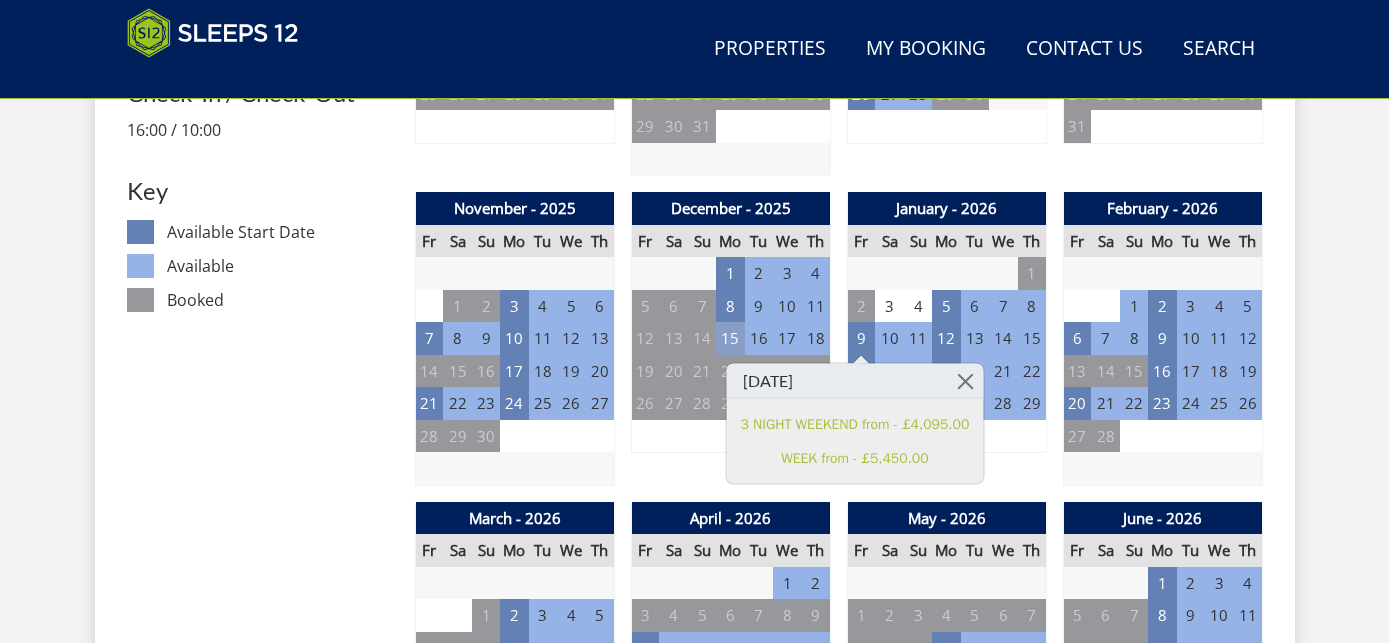 click on "15" at bounding box center (730, 338) 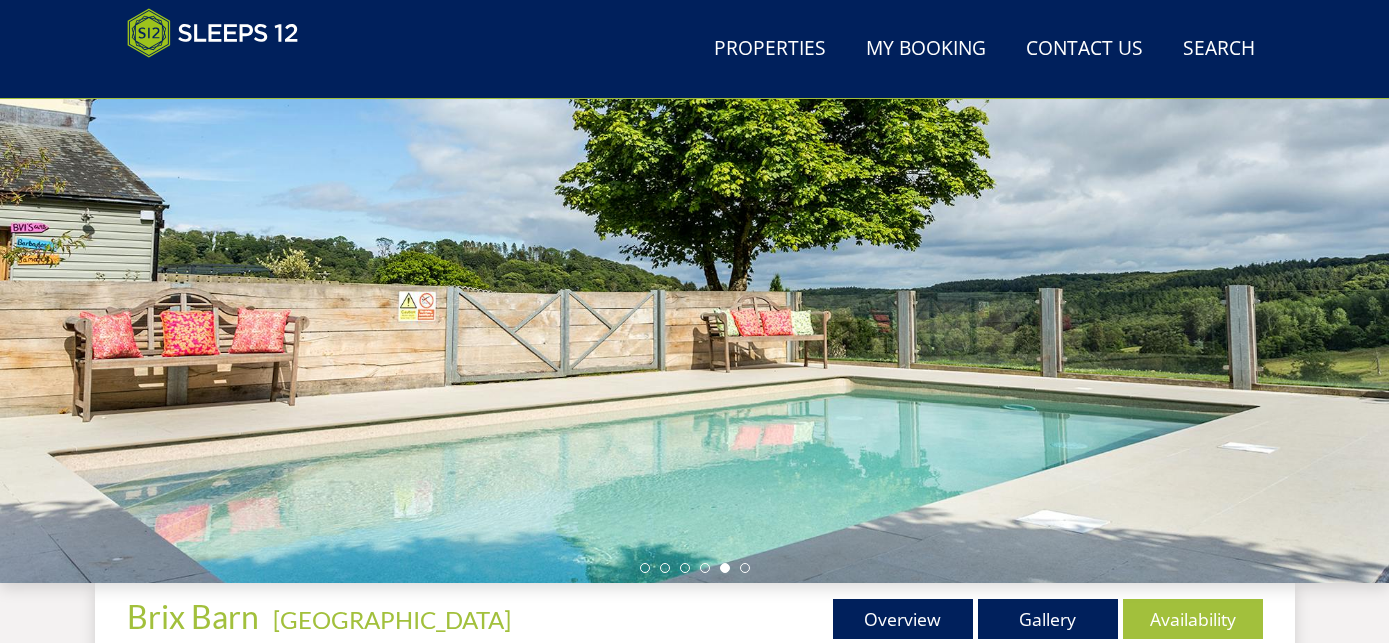 scroll, scrollTop: 261, scrollLeft: 0, axis: vertical 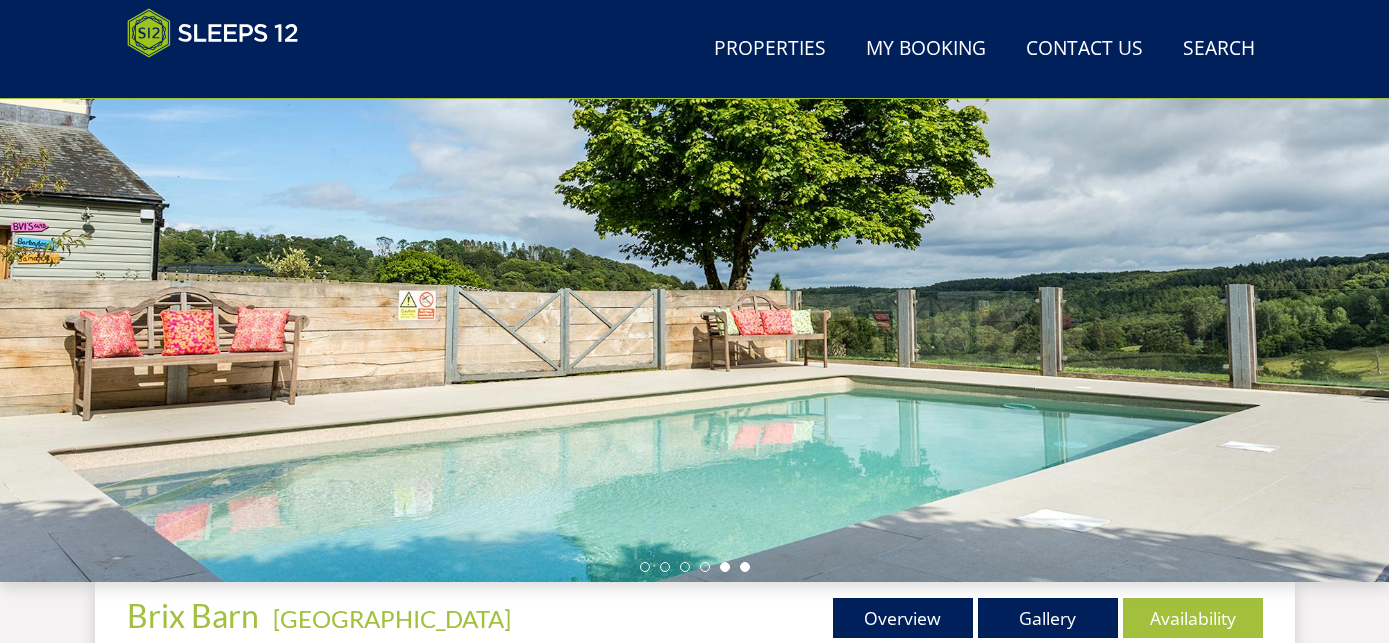 click at bounding box center [745, 567] 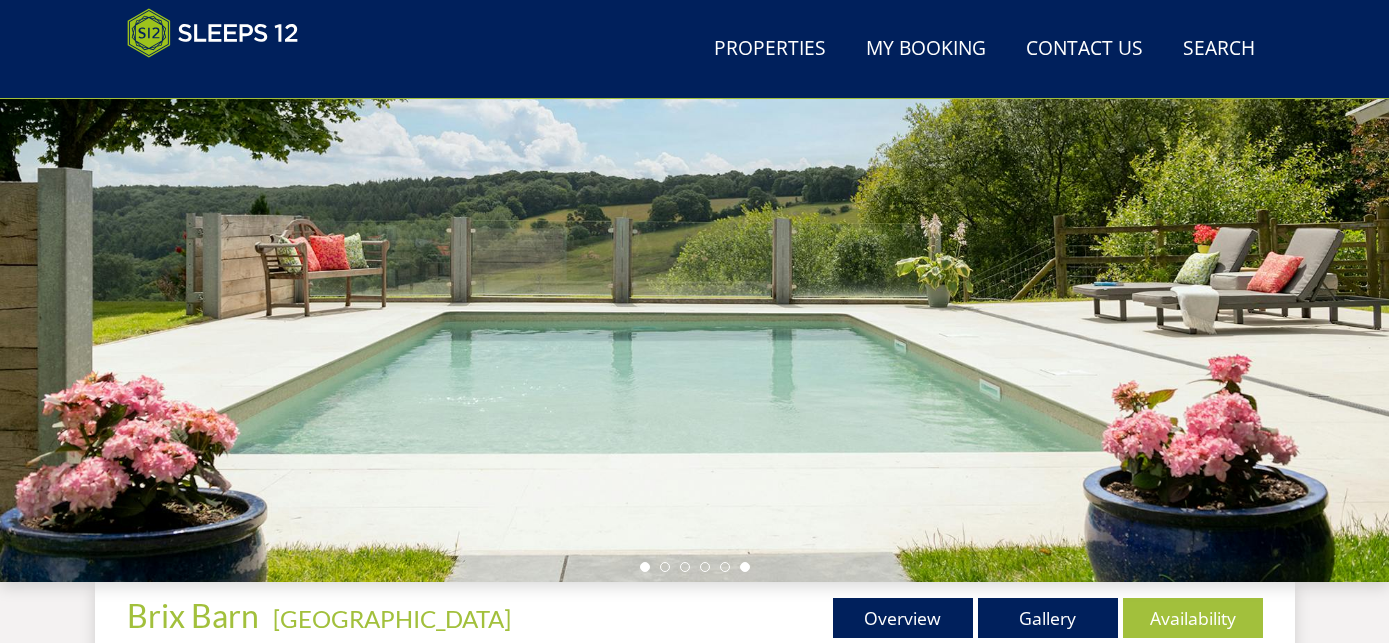 click at bounding box center (645, 567) 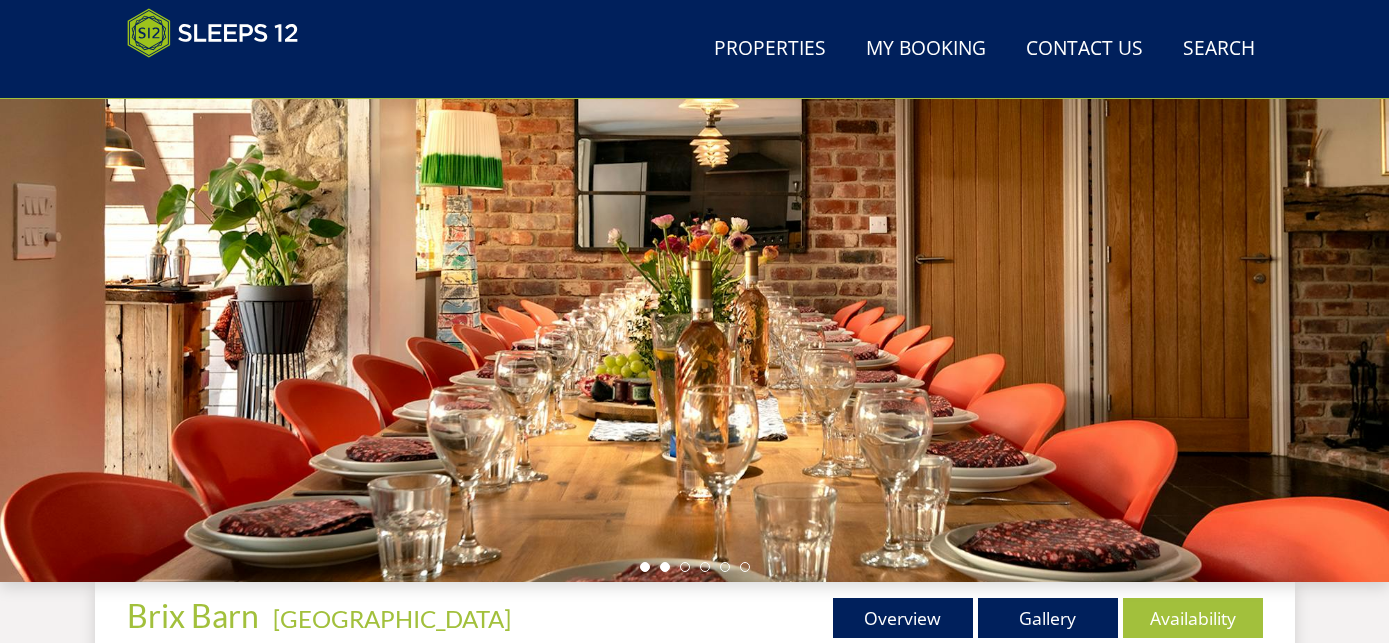 click at bounding box center [665, 567] 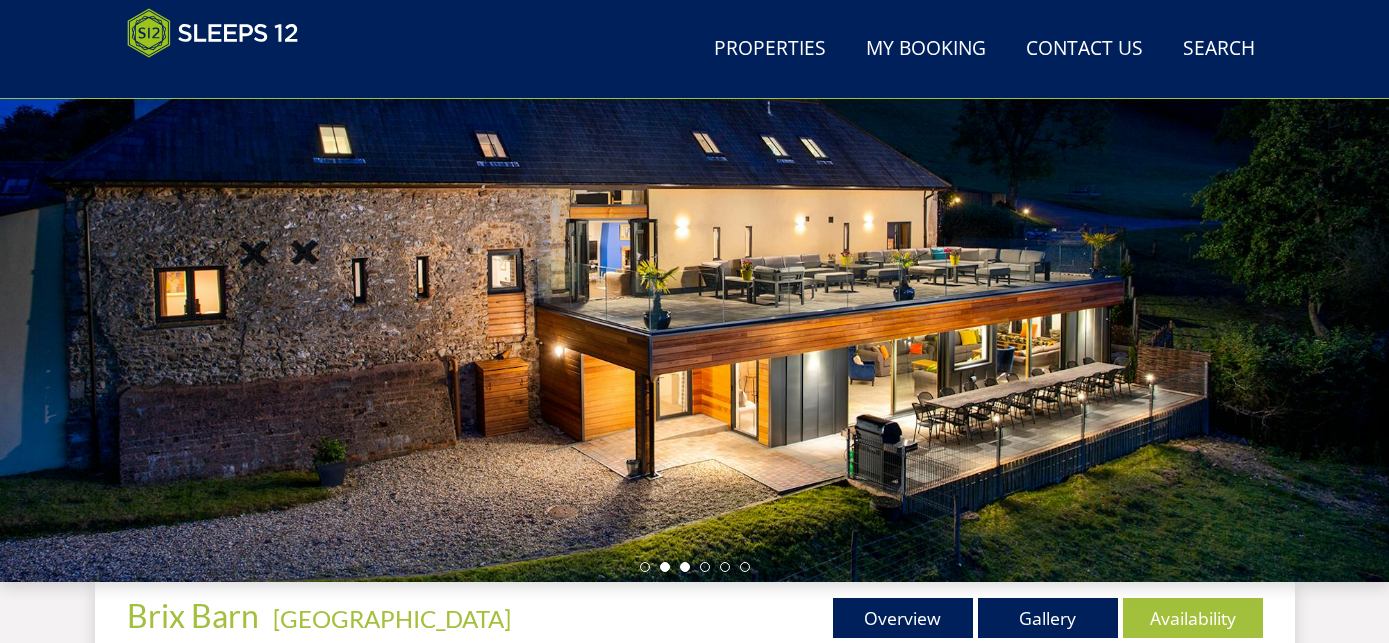 click at bounding box center [685, 567] 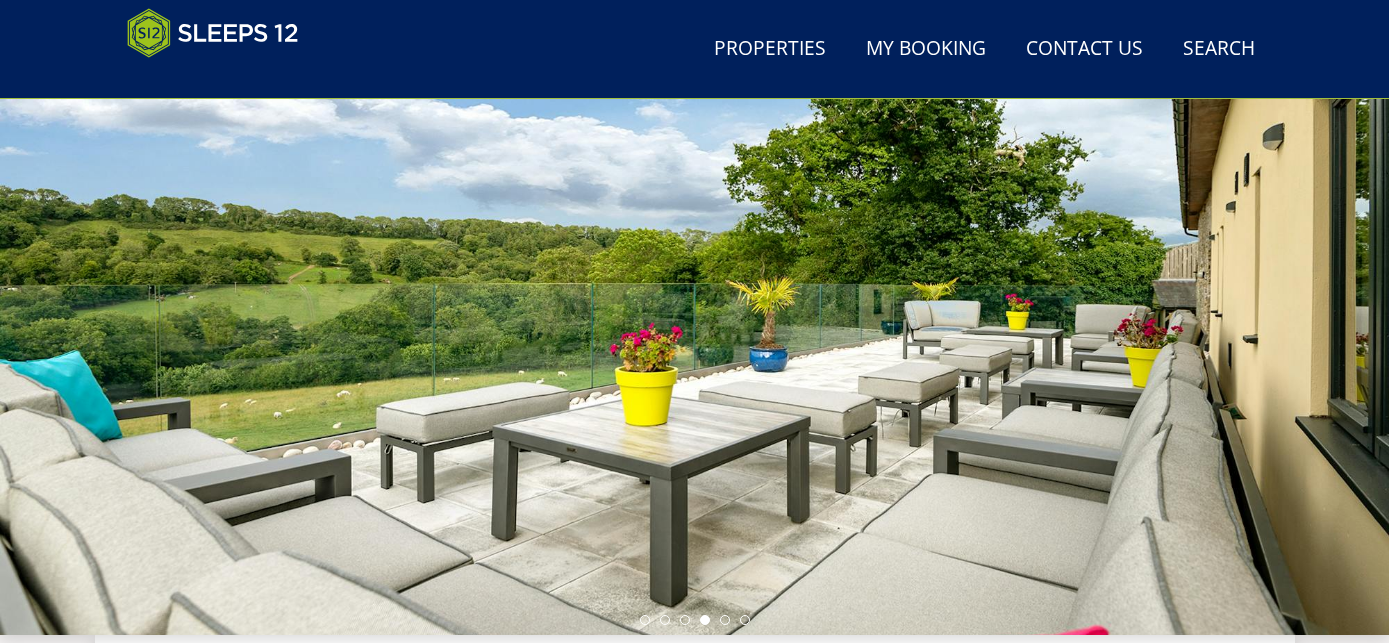 scroll, scrollTop: 0, scrollLeft: 0, axis: both 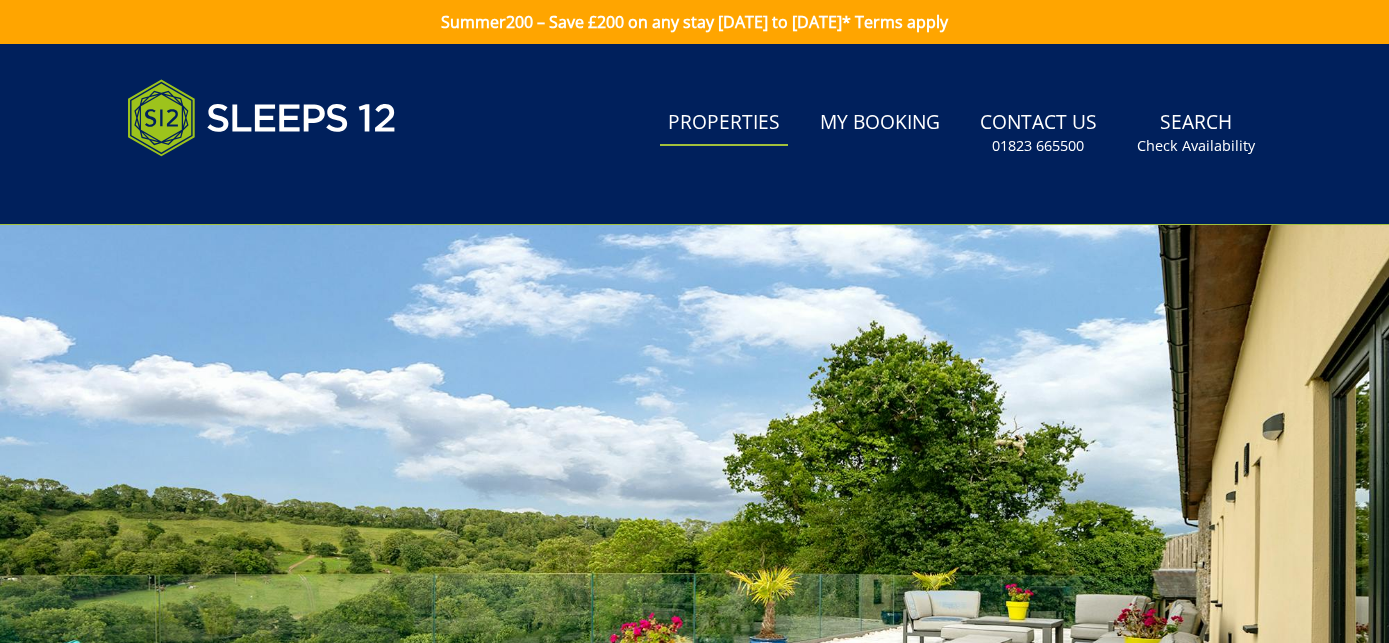 click on "Properties" at bounding box center [724, 123] 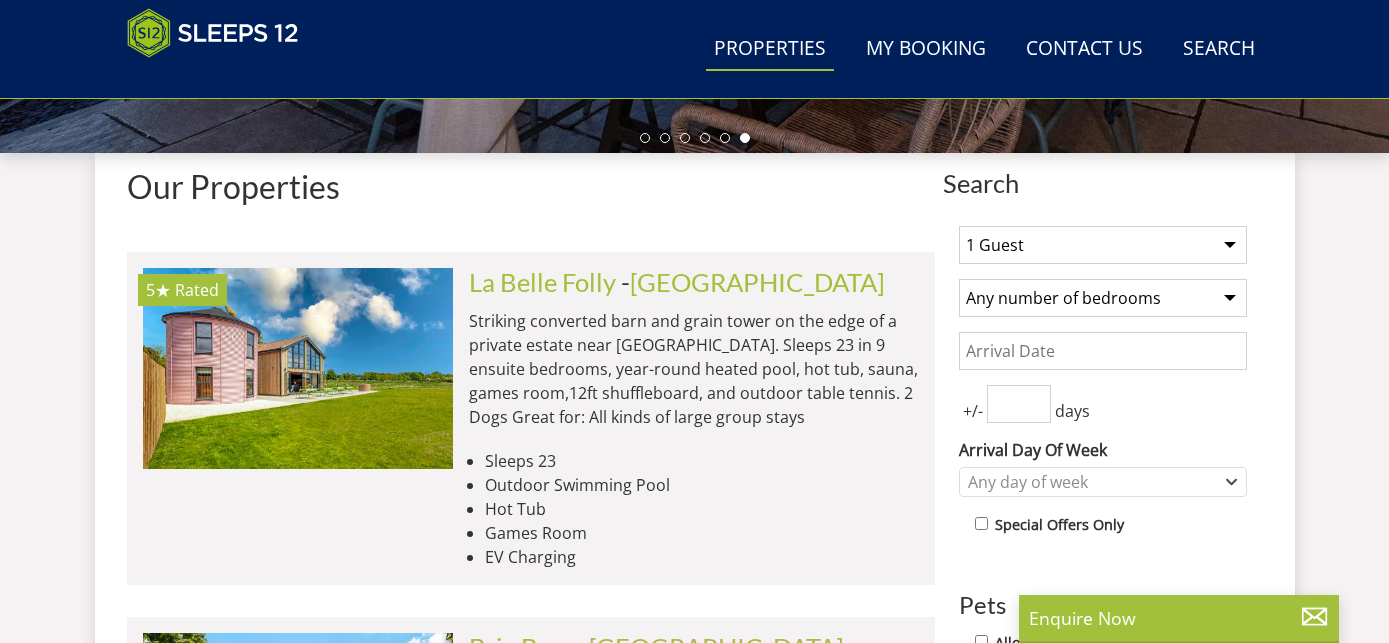 scroll, scrollTop: 692, scrollLeft: 0, axis: vertical 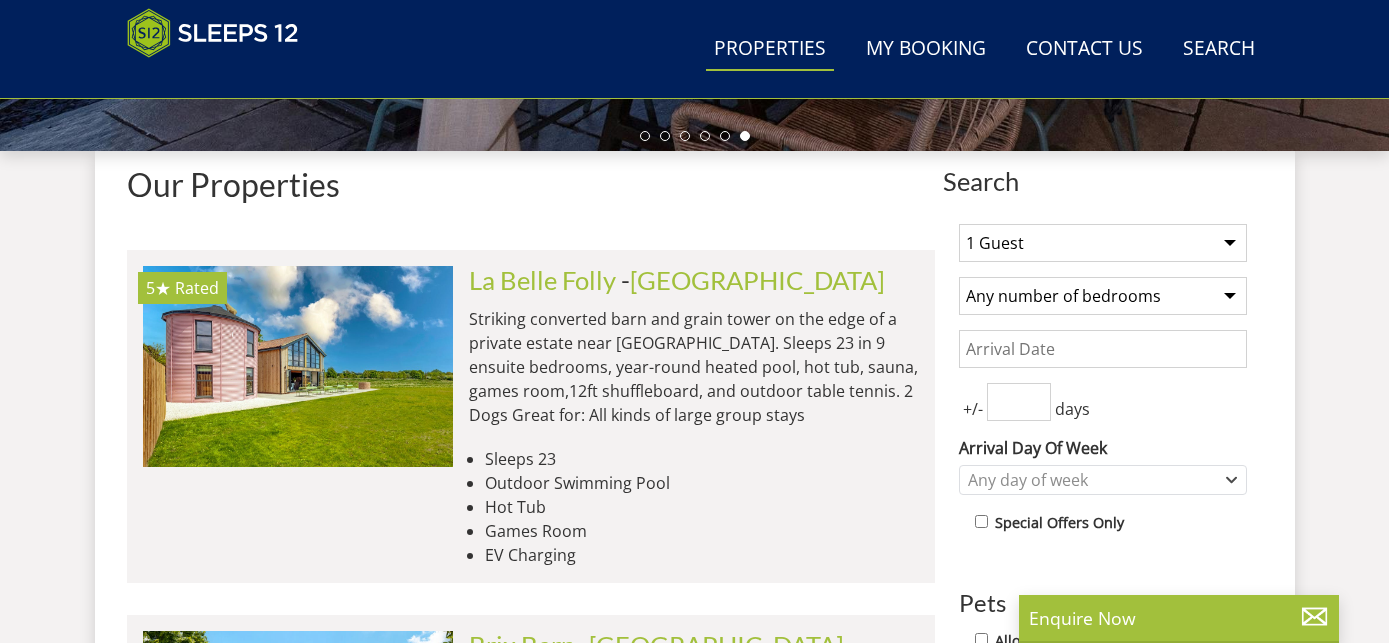 click on "Properties" at bounding box center [770, 49] 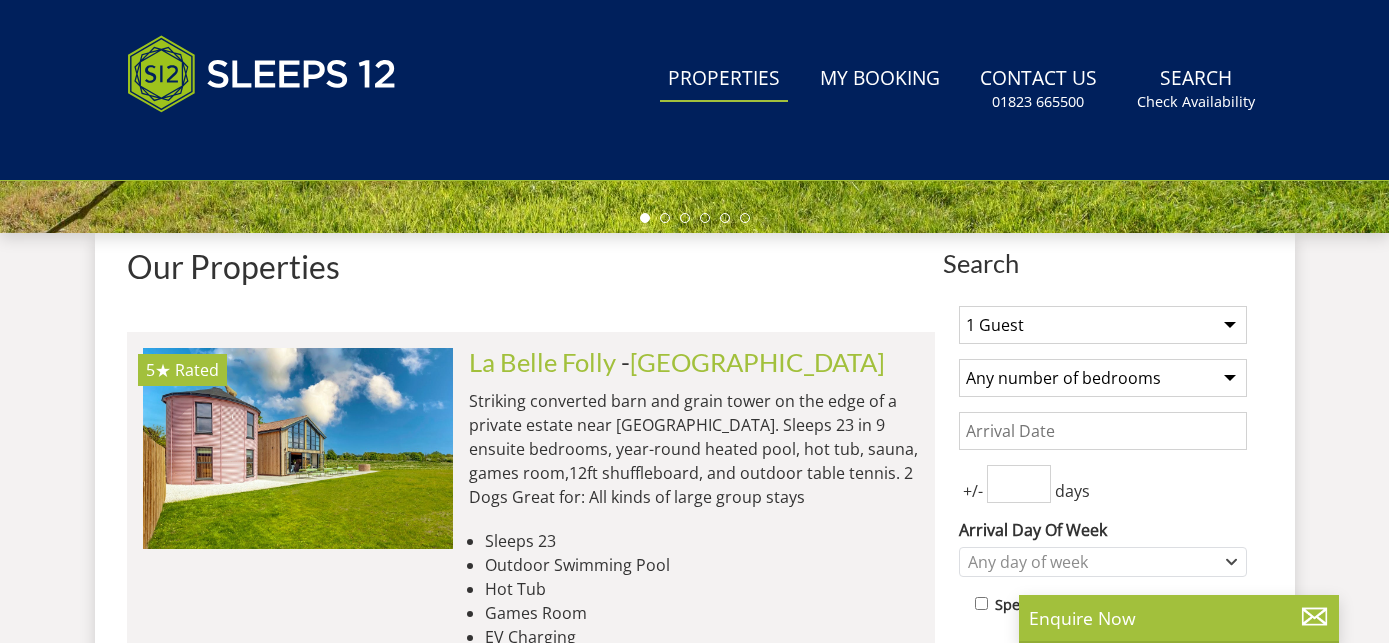 scroll, scrollTop: 0, scrollLeft: 0, axis: both 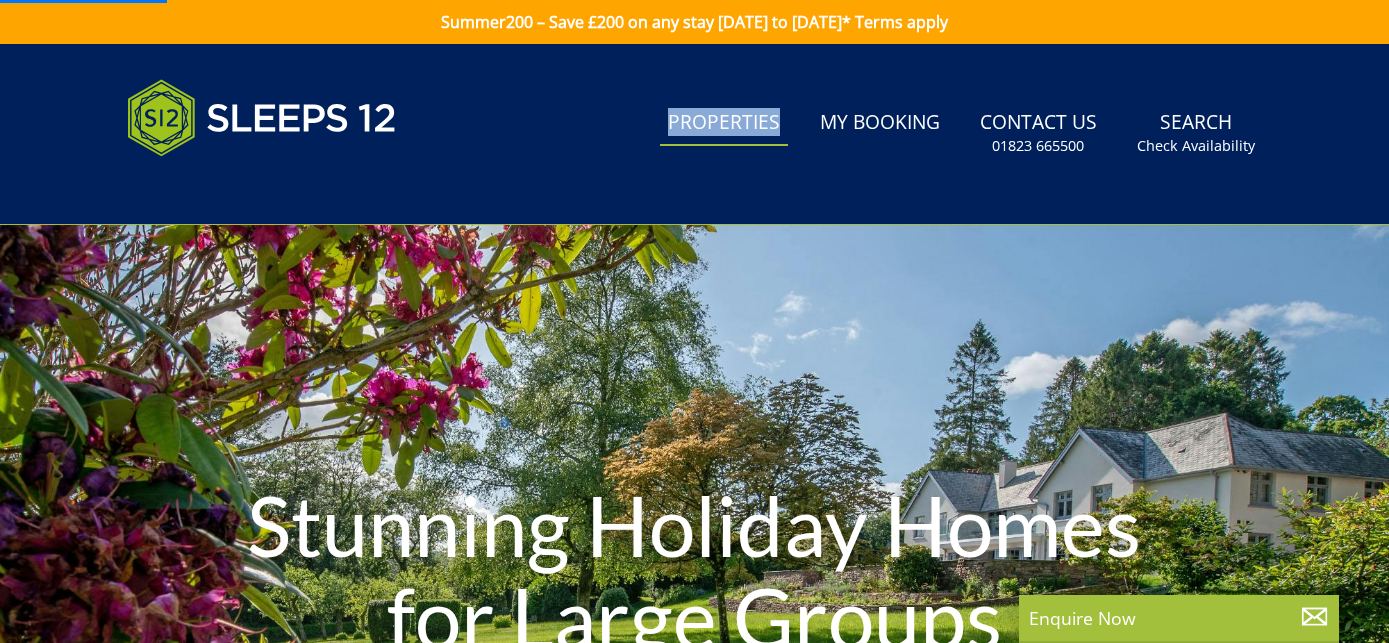 click on "Properties" at bounding box center [724, 123] 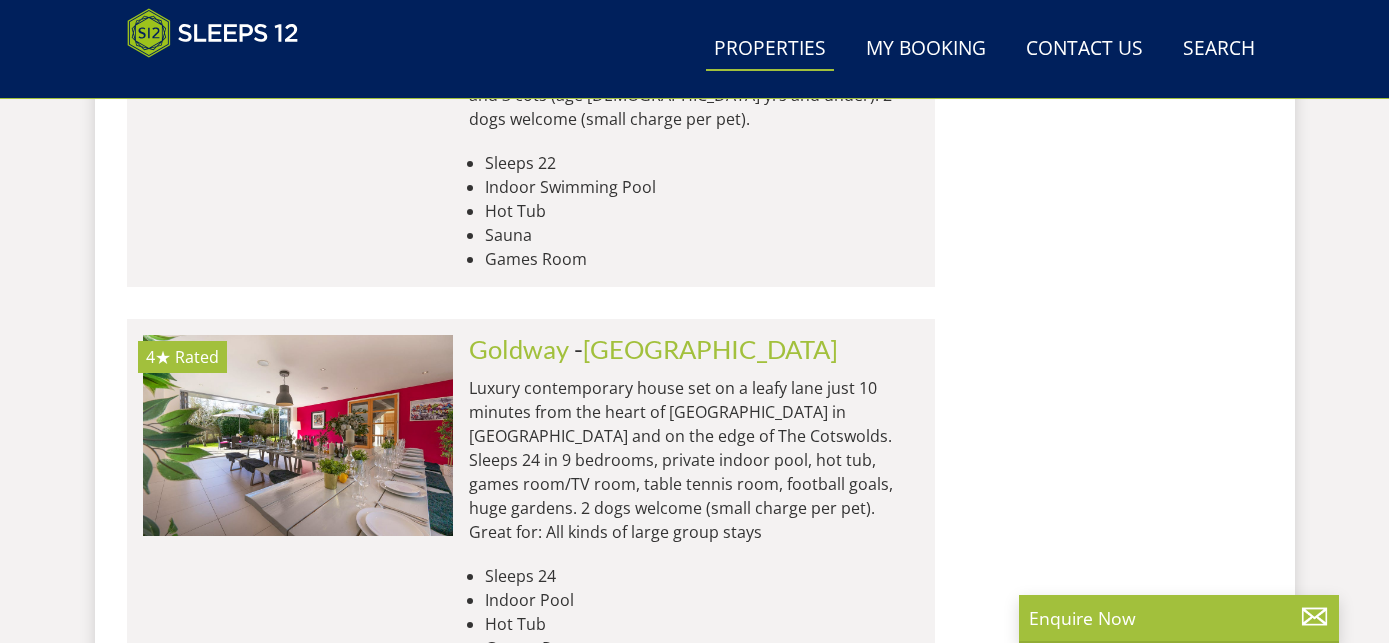 scroll, scrollTop: 3162, scrollLeft: 0, axis: vertical 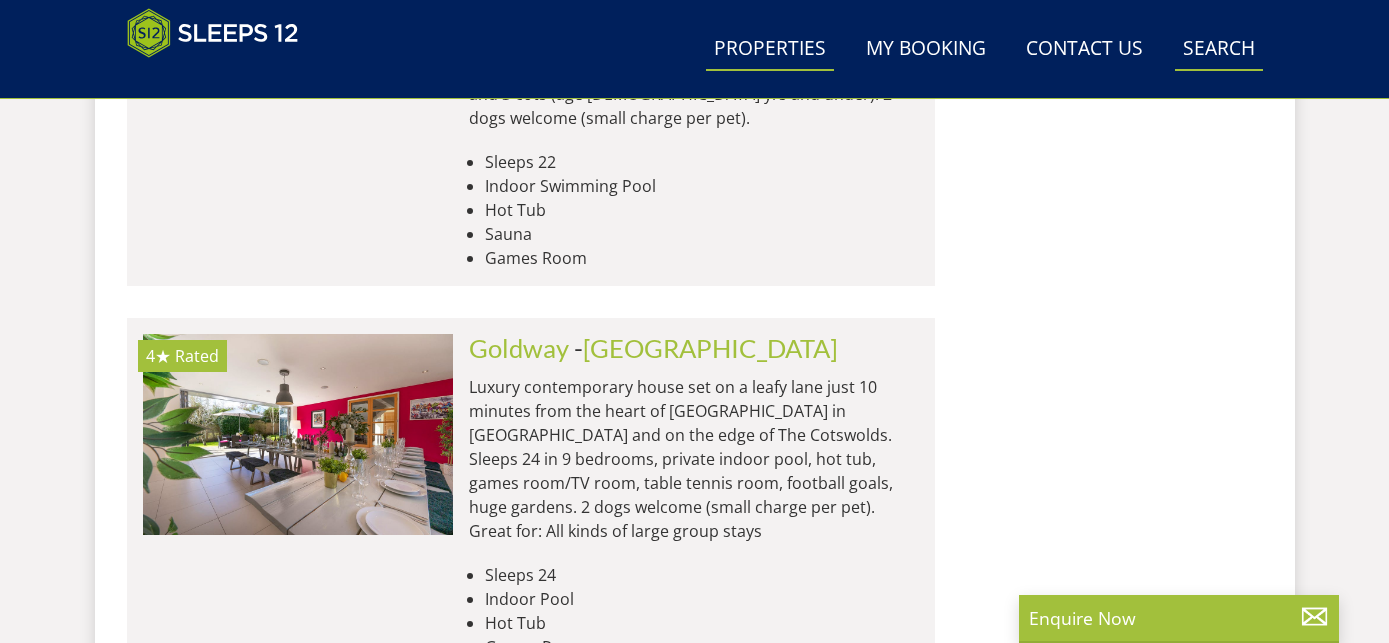 click on "Search  Check Availability" at bounding box center [1219, 49] 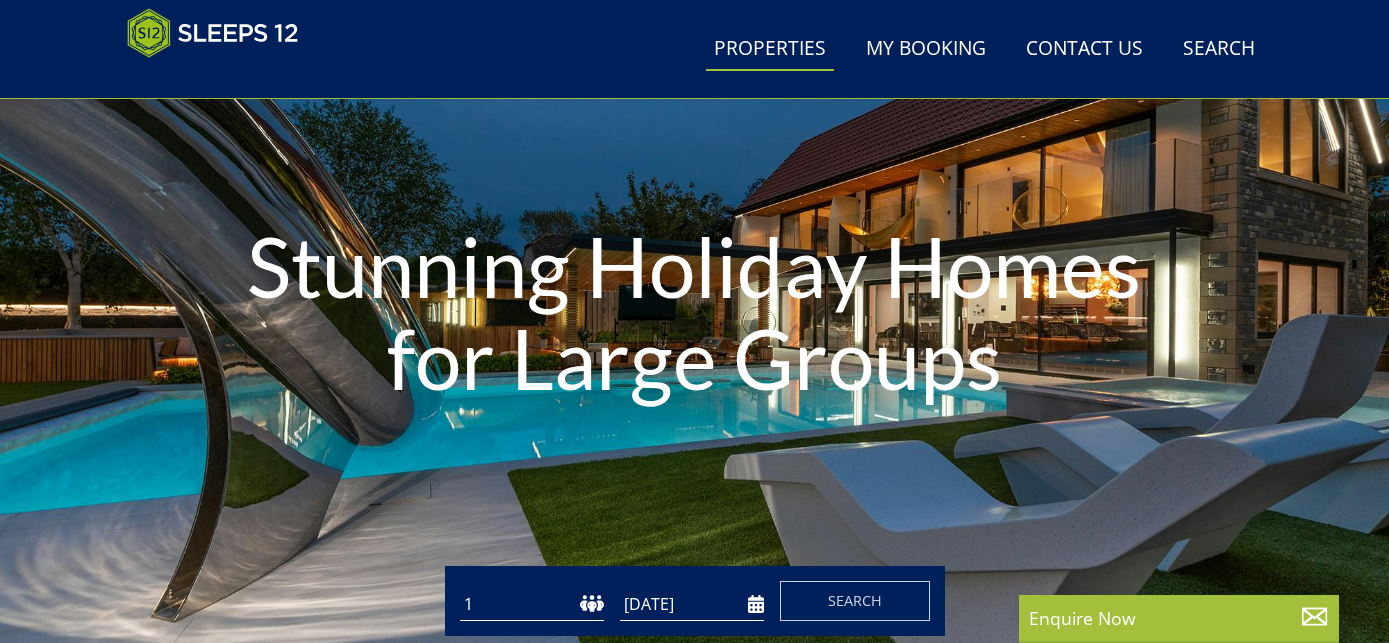 scroll, scrollTop: 0, scrollLeft: 0, axis: both 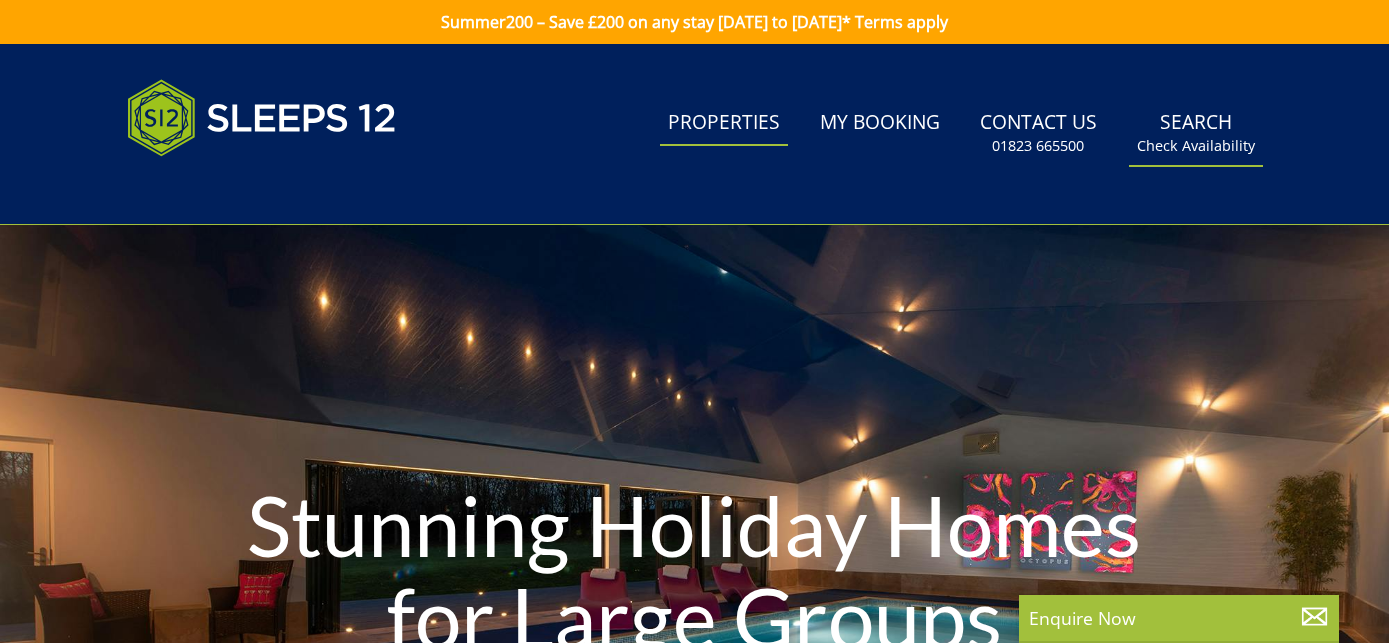 click on "Search  Check Availability" at bounding box center [1196, 133] 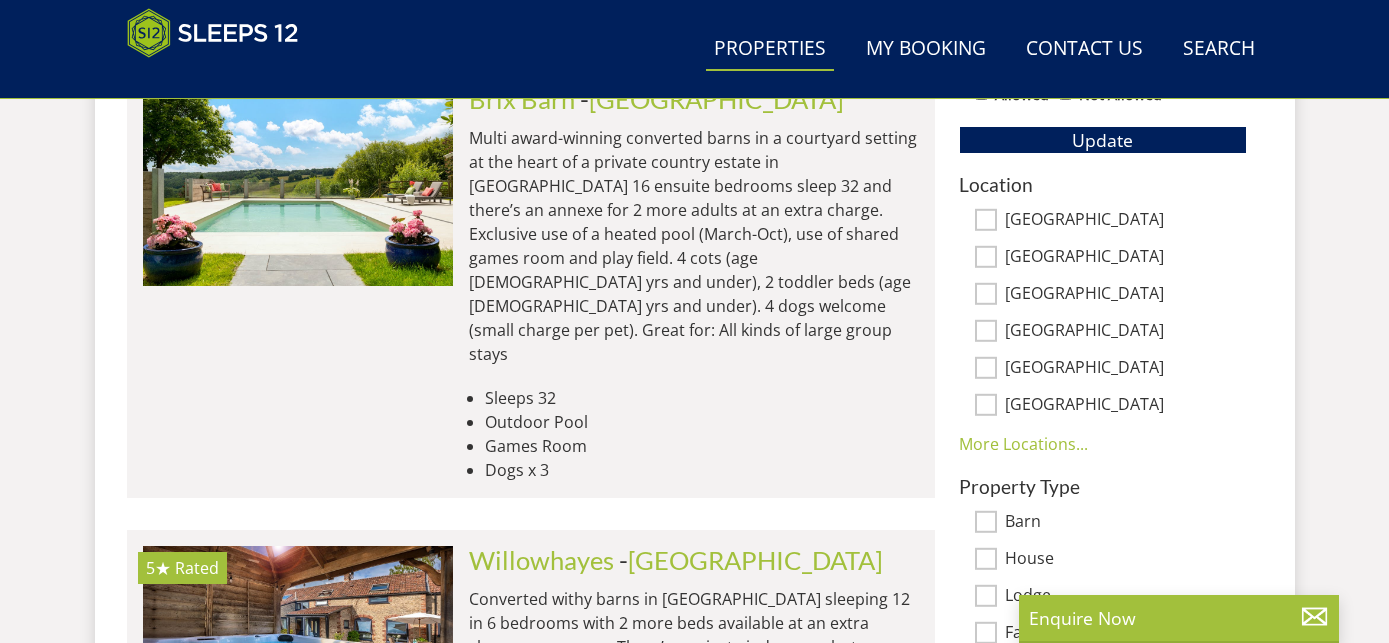 scroll, scrollTop: 1178, scrollLeft: 0, axis: vertical 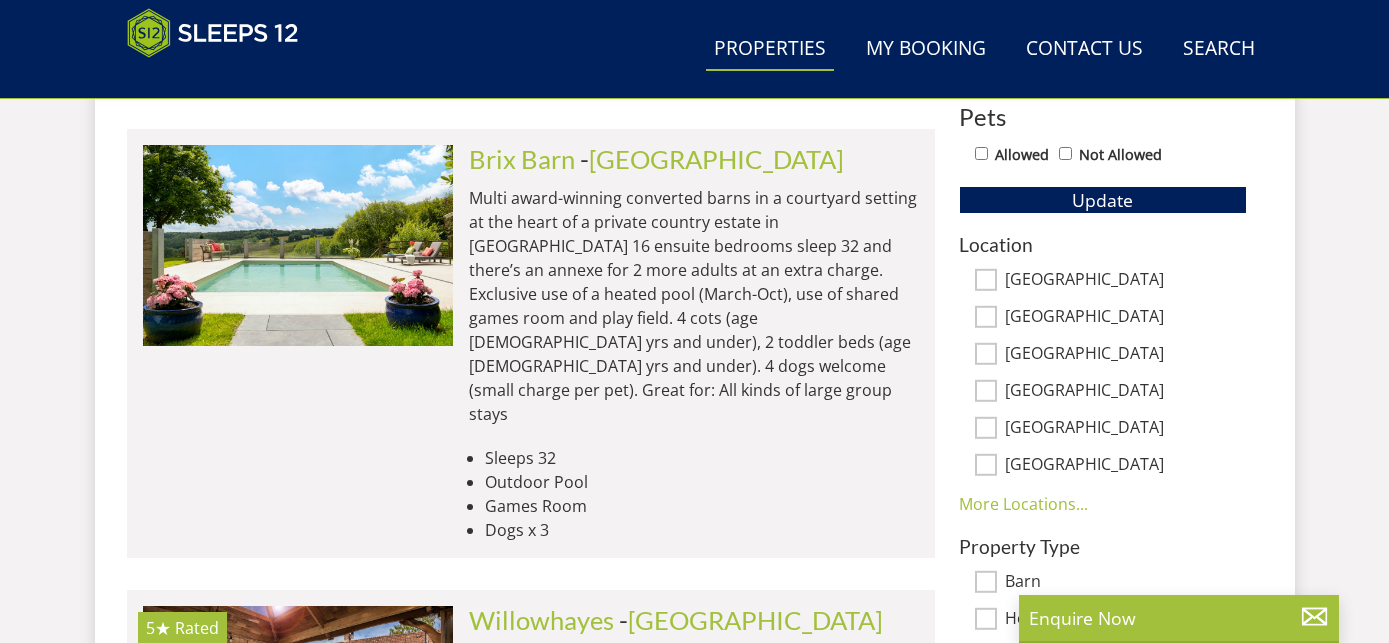 click on "[GEOGRAPHIC_DATA]" at bounding box center [986, 280] 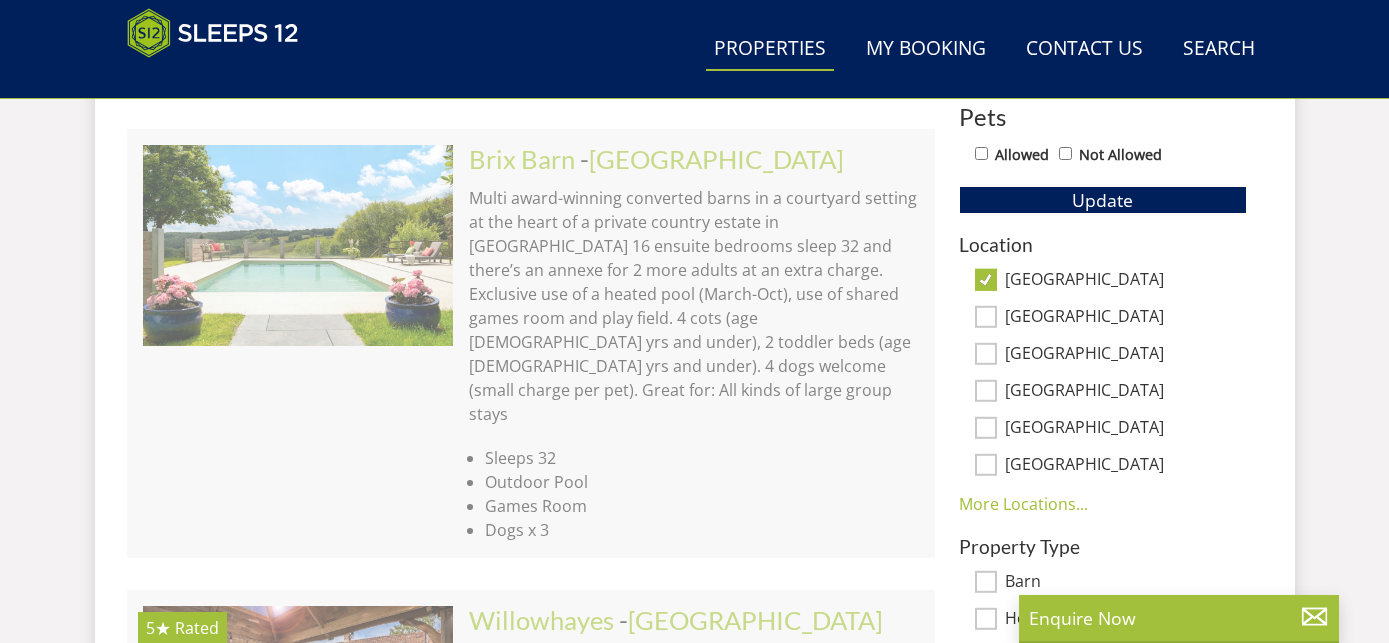 click on "[GEOGRAPHIC_DATA]" at bounding box center [986, 428] 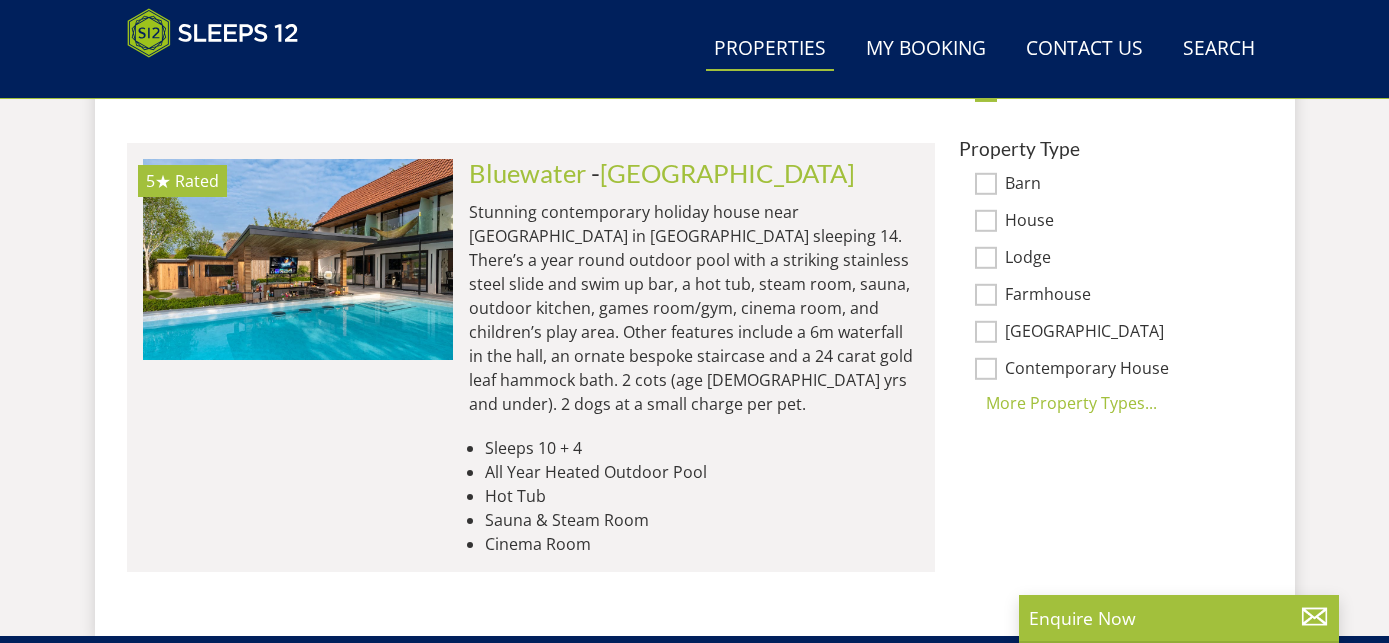scroll, scrollTop: 1369, scrollLeft: 0, axis: vertical 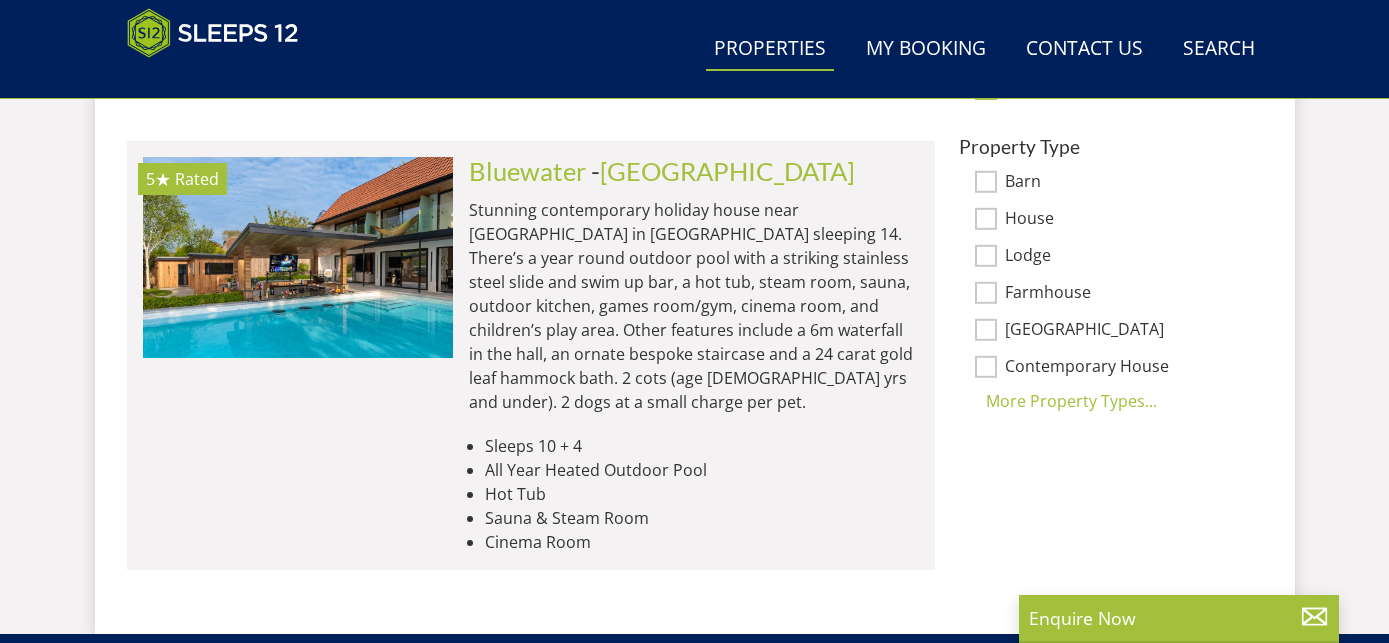 click on "Farmhouse" at bounding box center [986, 293] 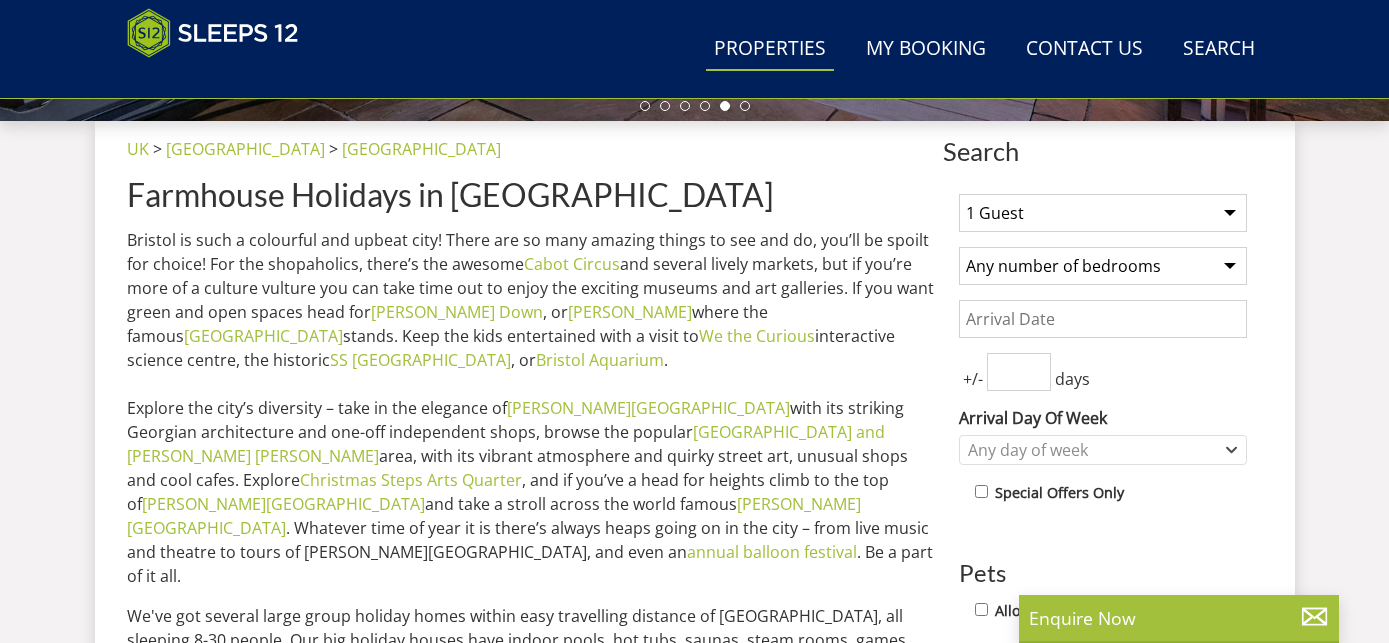 scroll, scrollTop: 705, scrollLeft: 0, axis: vertical 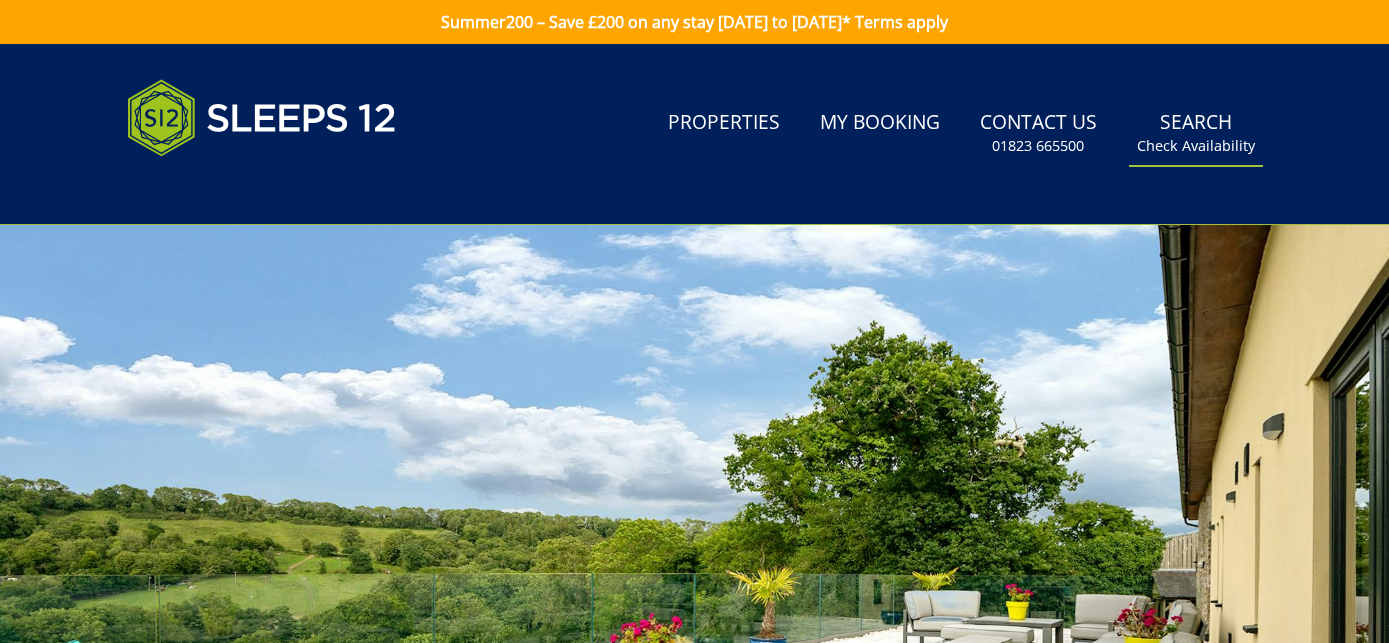 click on "Search  Check Availability" at bounding box center (1196, 133) 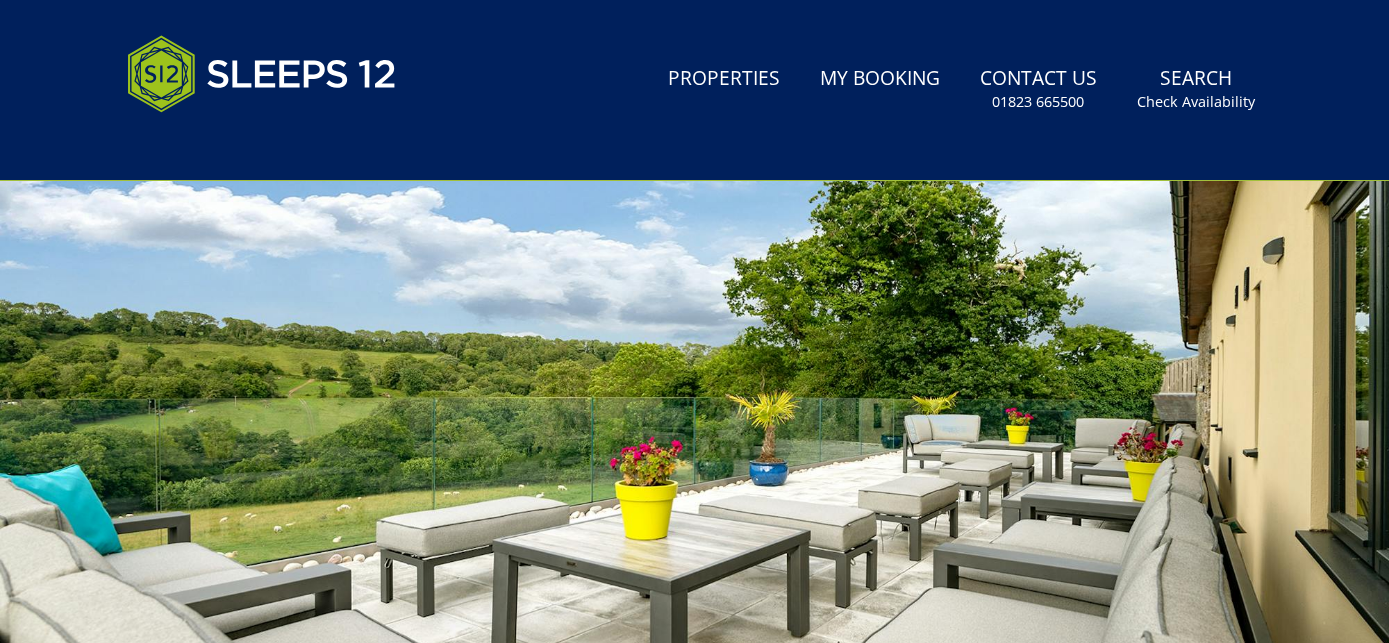 scroll, scrollTop: 0, scrollLeft: 0, axis: both 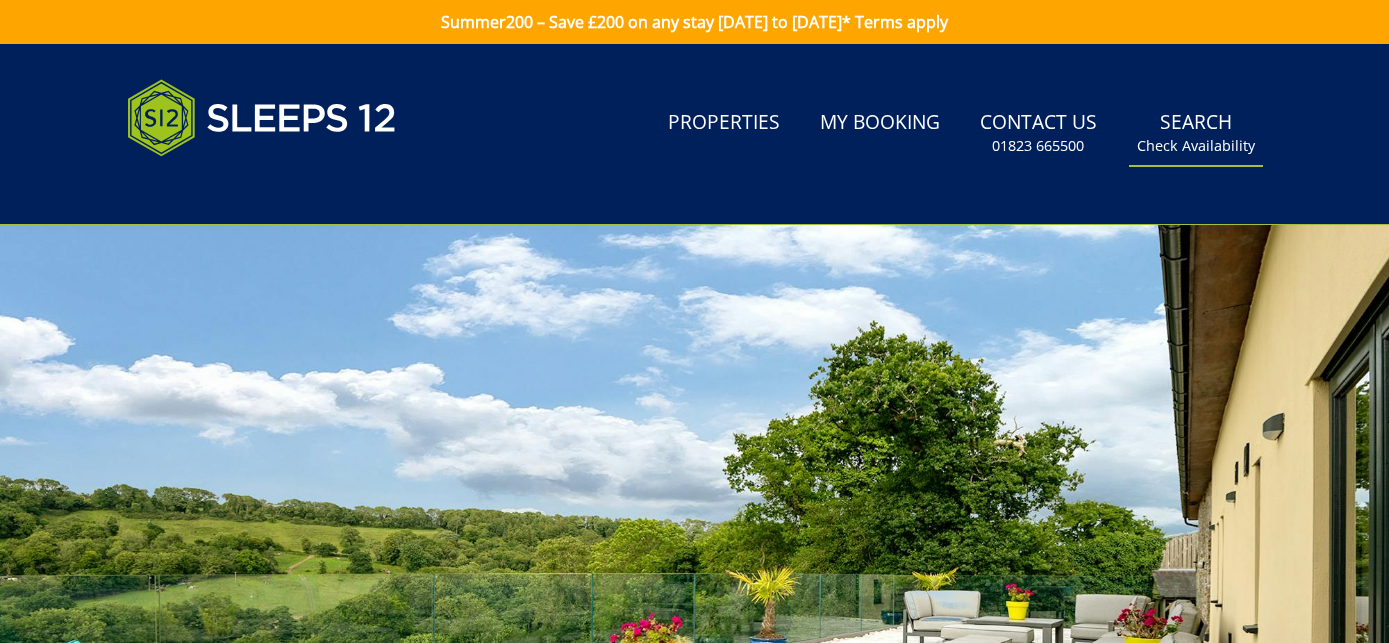 click on "Search  Check Availability" at bounding box center [1196, 133] 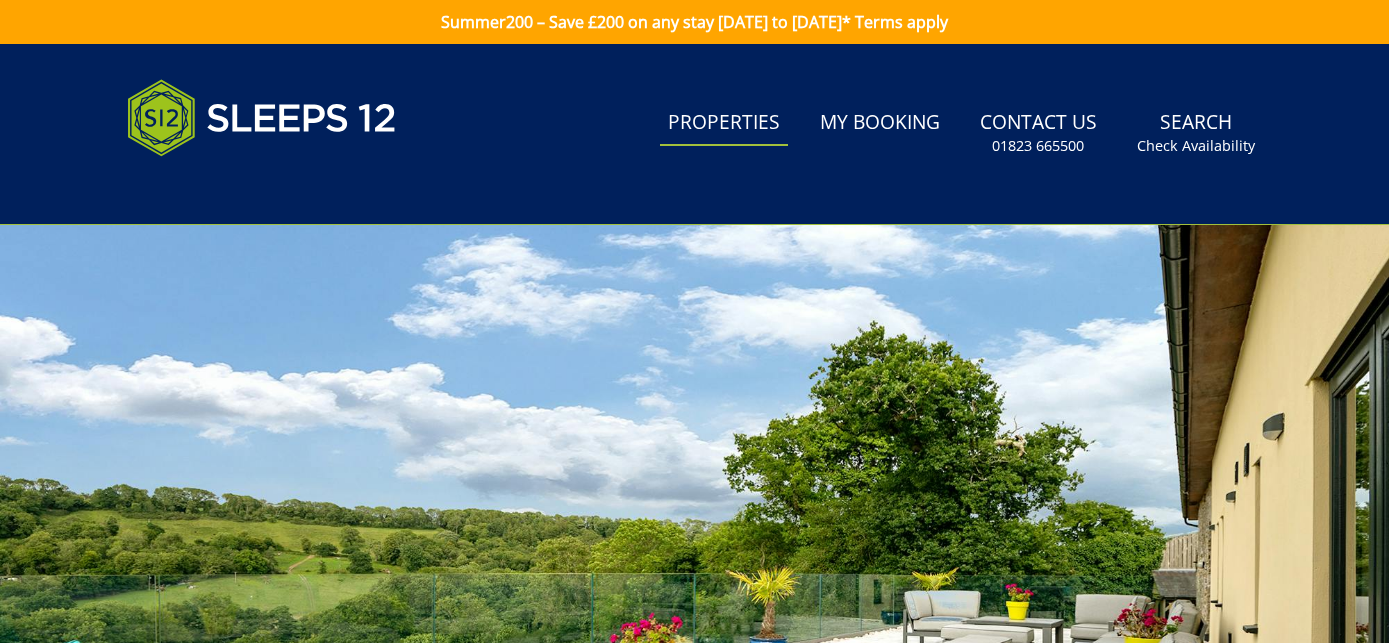 click on "Properties" at bounding box center [724, 123] 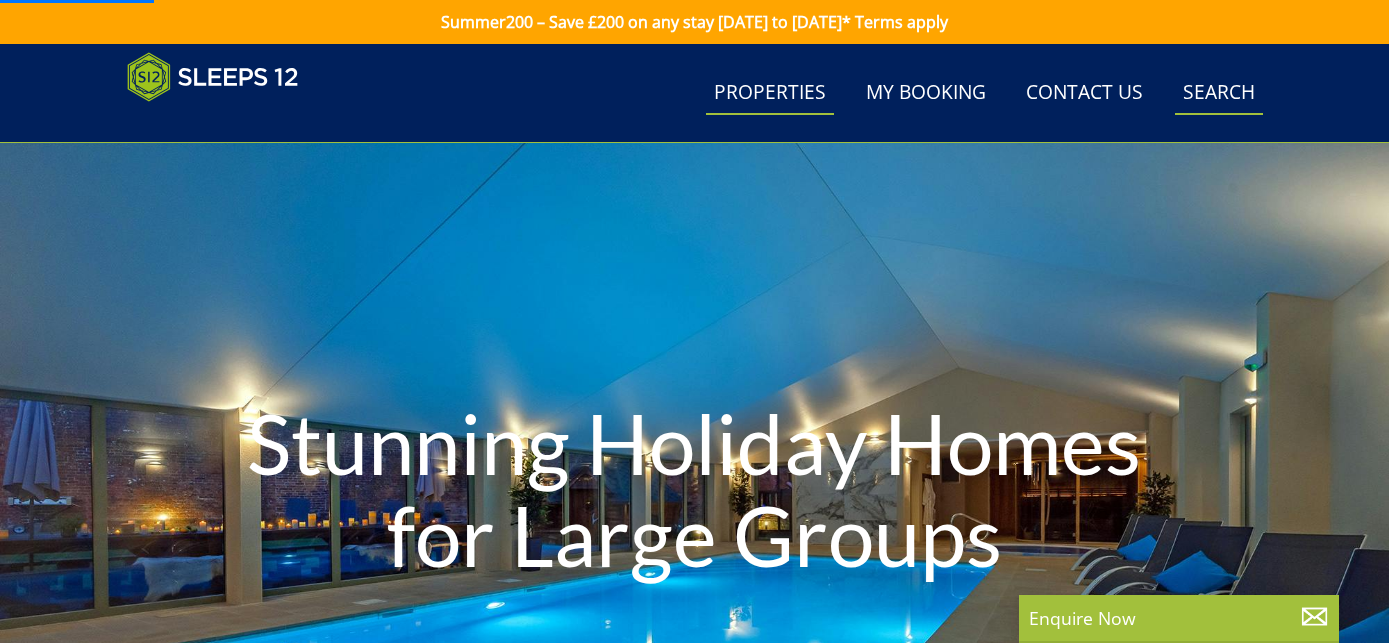 click on "Search  Check Availability" at bounding box center (1219, 93) 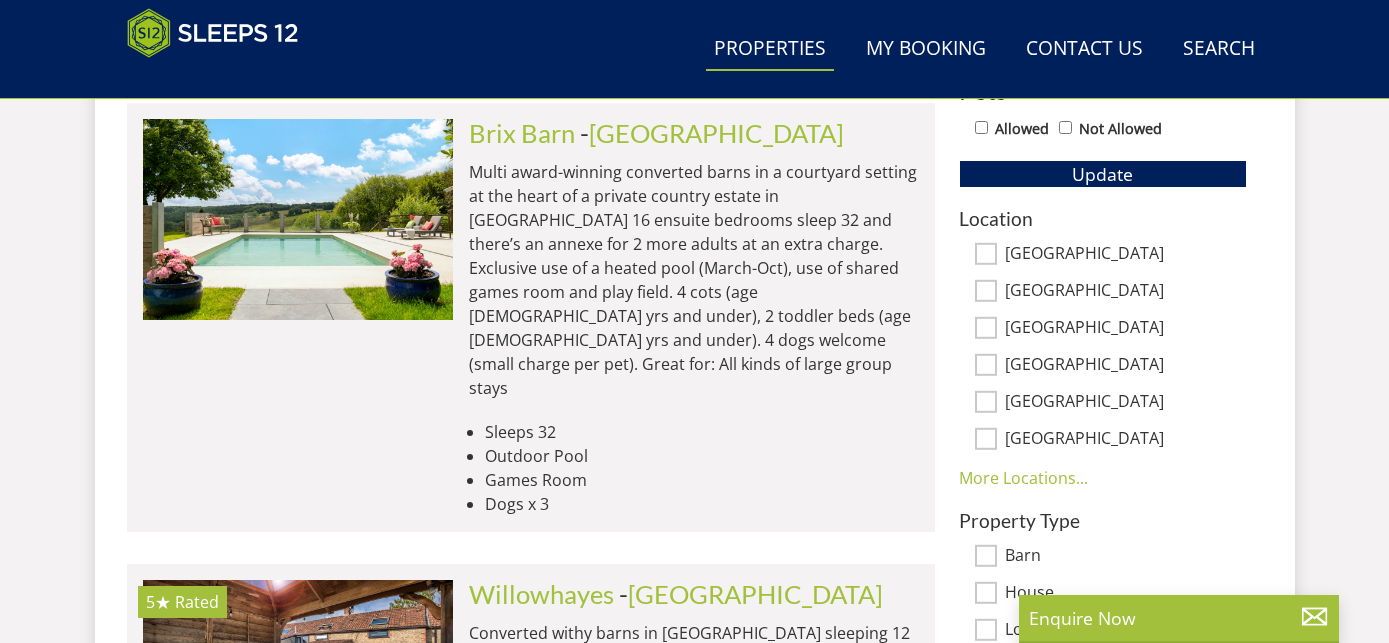 scroll, scrollTop: 1213, scrollLeft: 0, axis: vertical 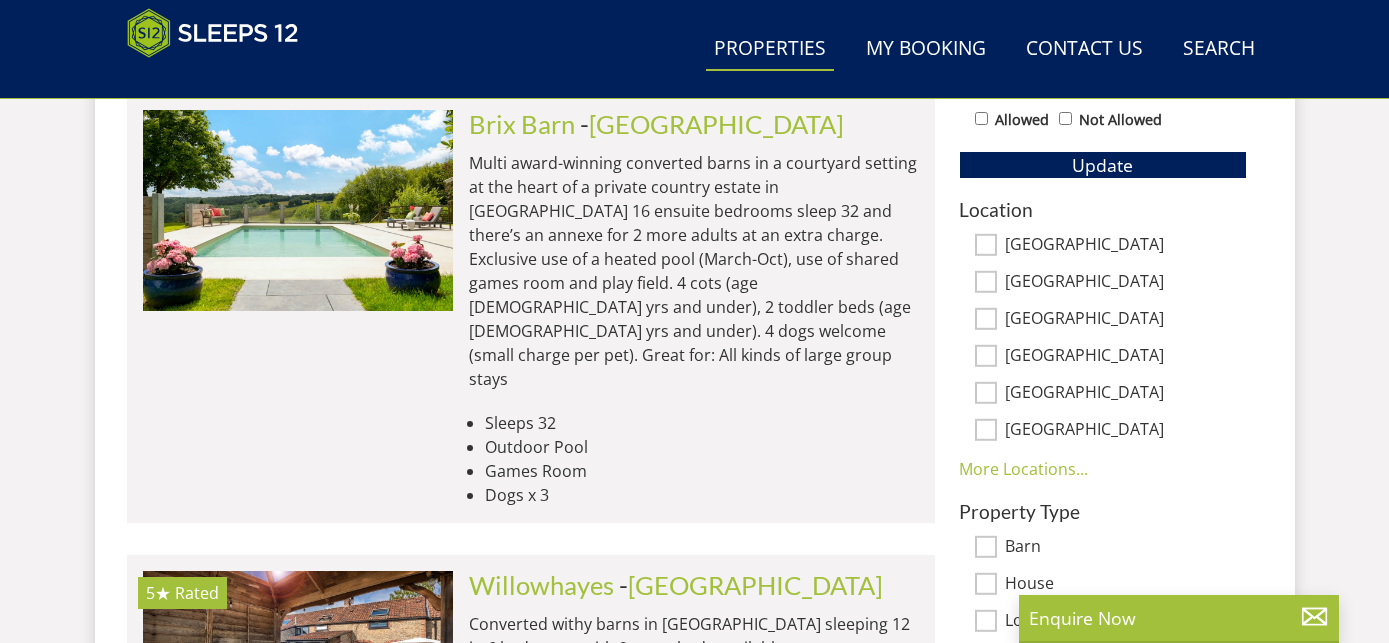 click on "[GEOGRAPHIC_DATA]" at bounding box center [986, 245] 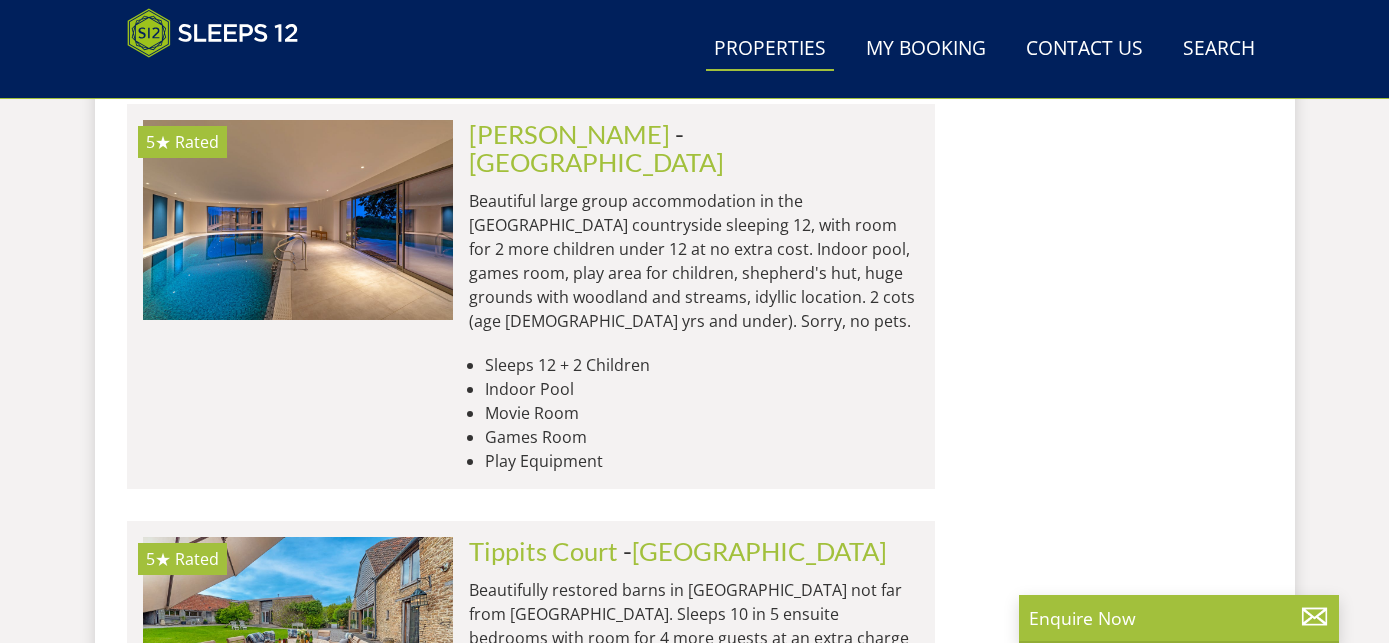 scroll, scrollTop: 9242, scrollLeft: 0, axis: vertical 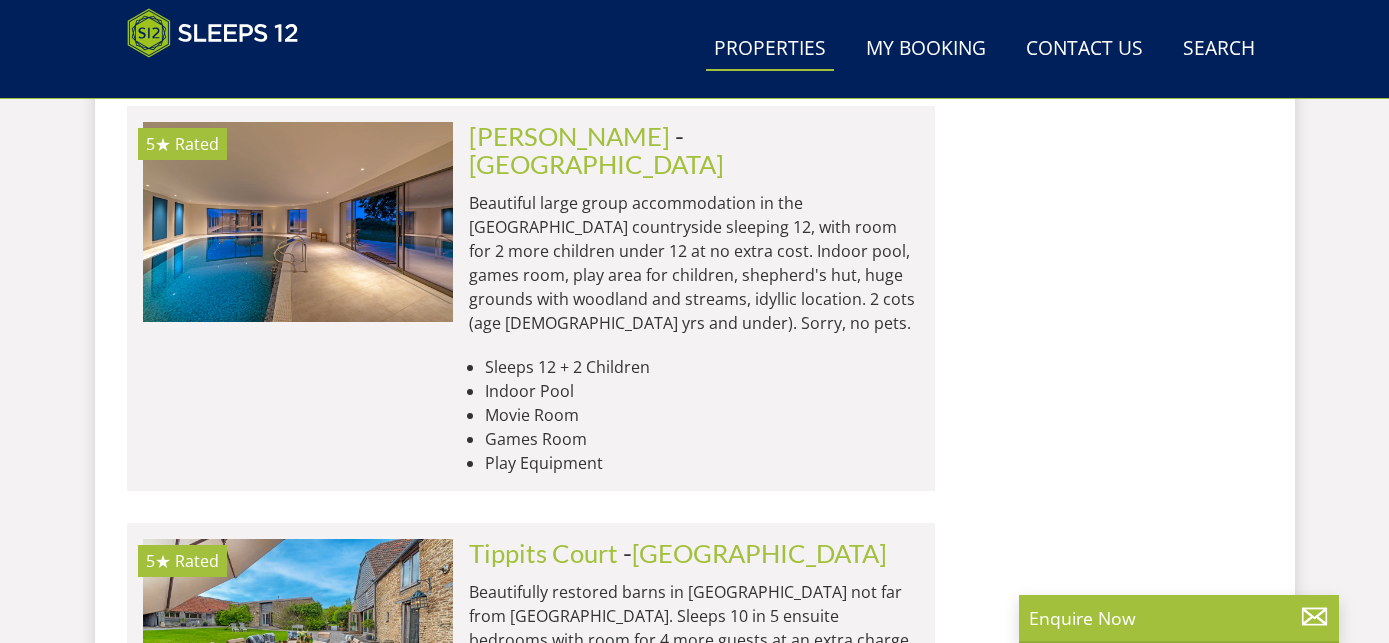 click on "Load More" at bounding box center (531, 955) 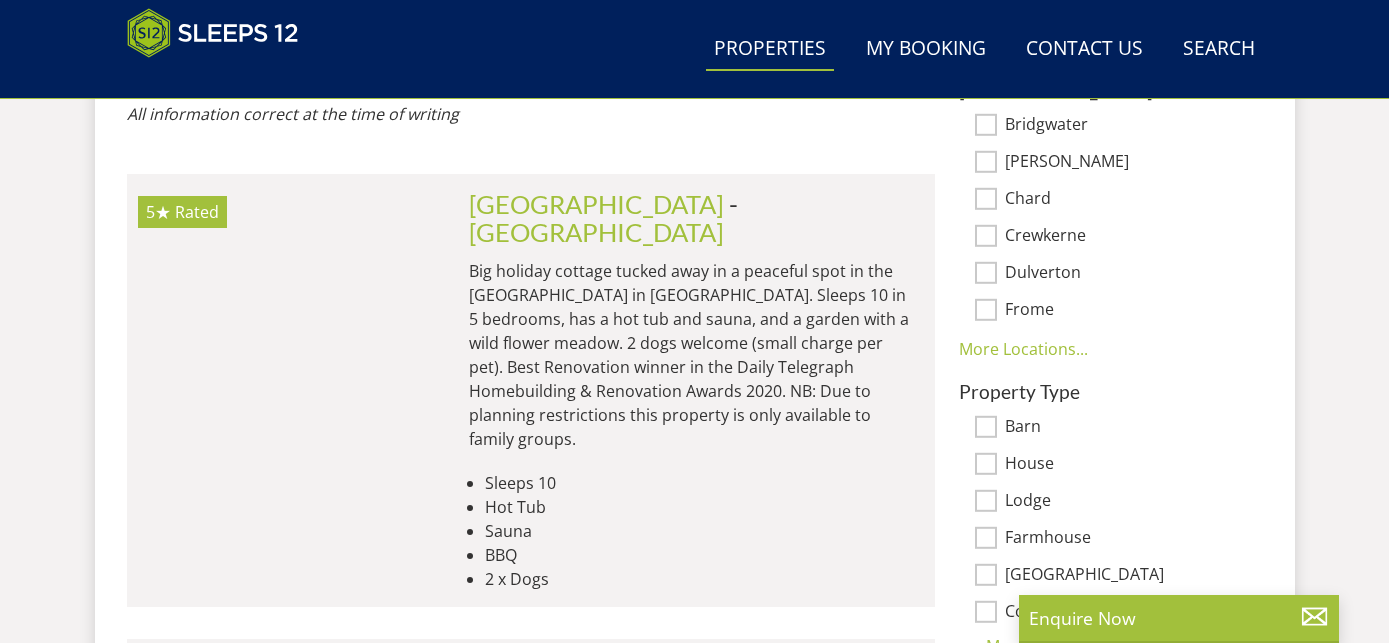 scroll, scrollTop: 1433, scrollLeft: 0, axis: vertical 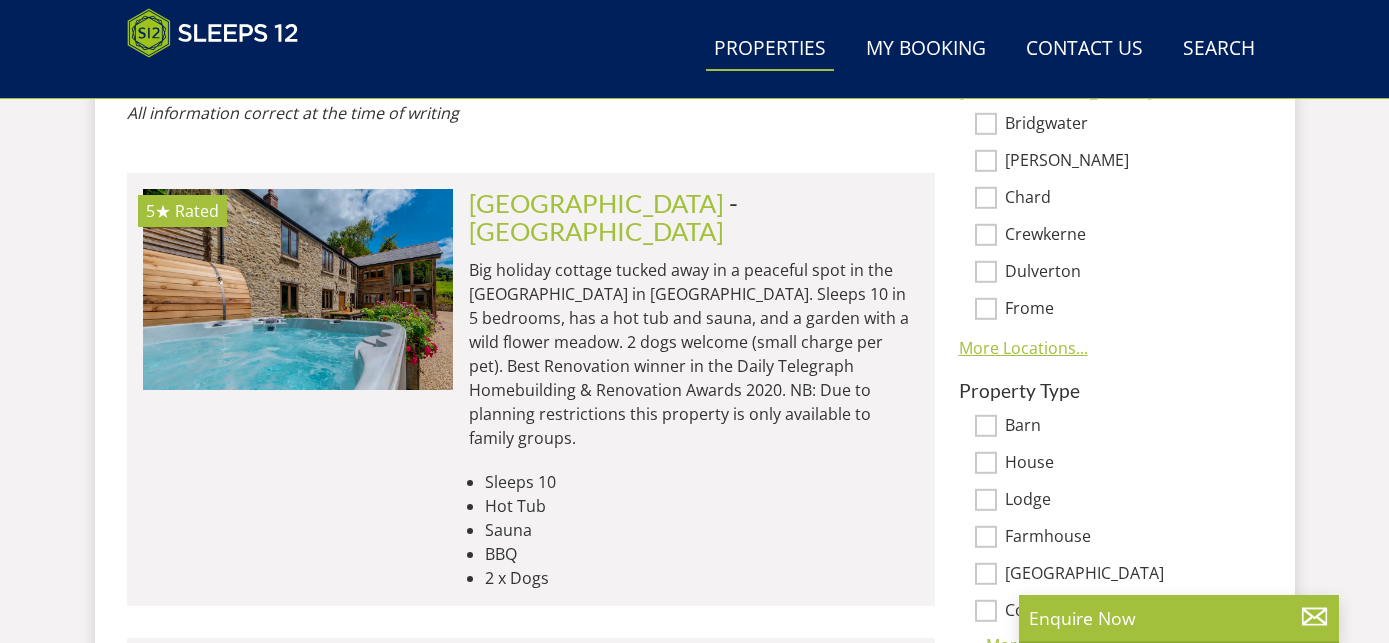 click on "More Locations..." at bounding box center (1023, 348) 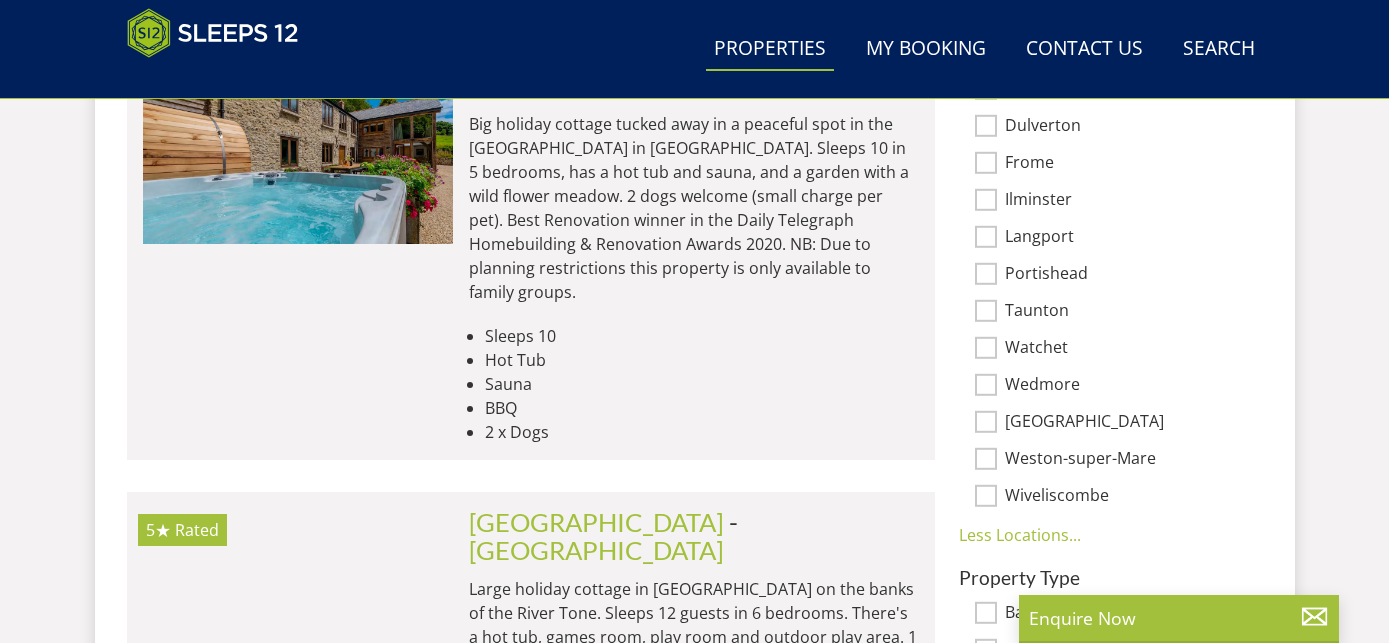 scroll, scrollTop: 1573, scrollLeft: 0, axis: vertical 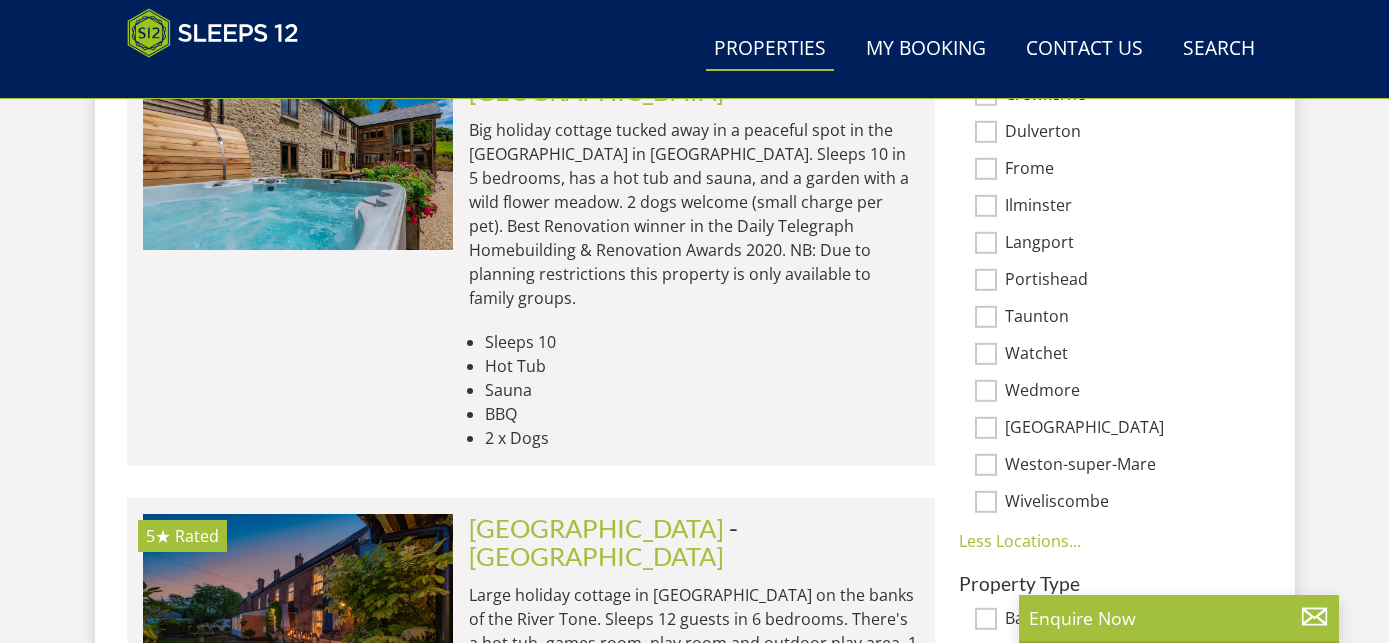 click on "Portishead" at bounding box center [986, 280] 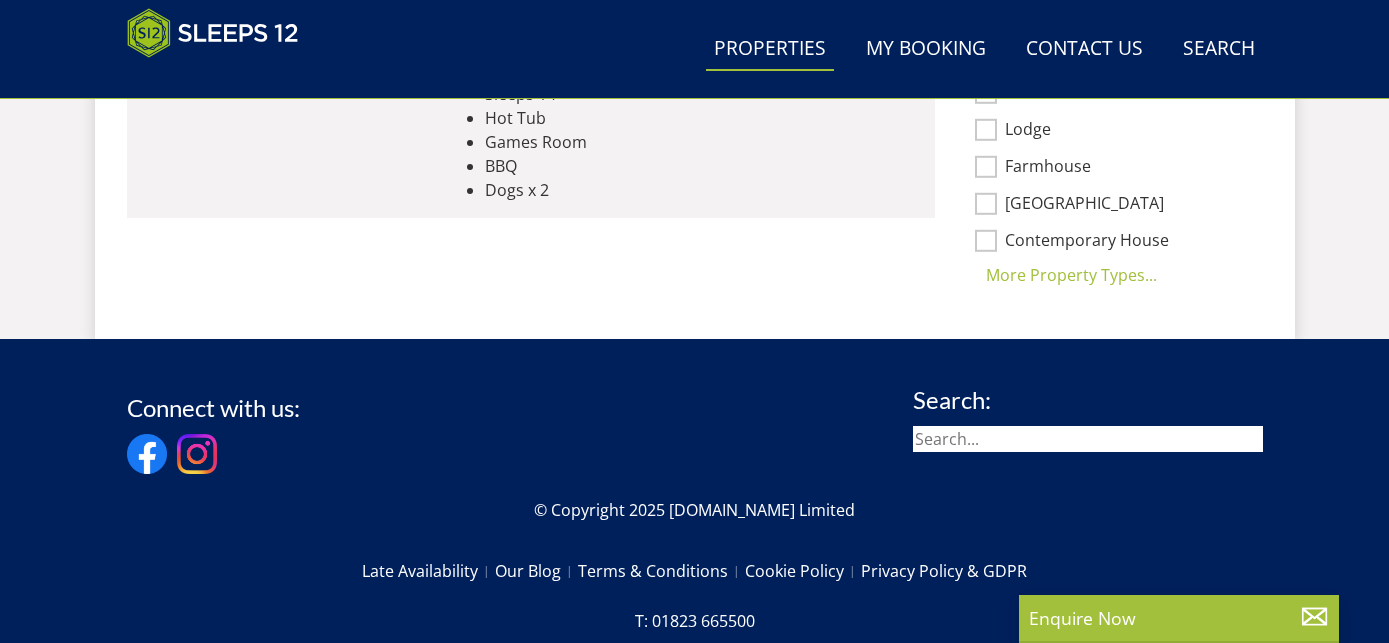 scroll, scrollTop: 1213, scrollLeft: 0, axis: vertical 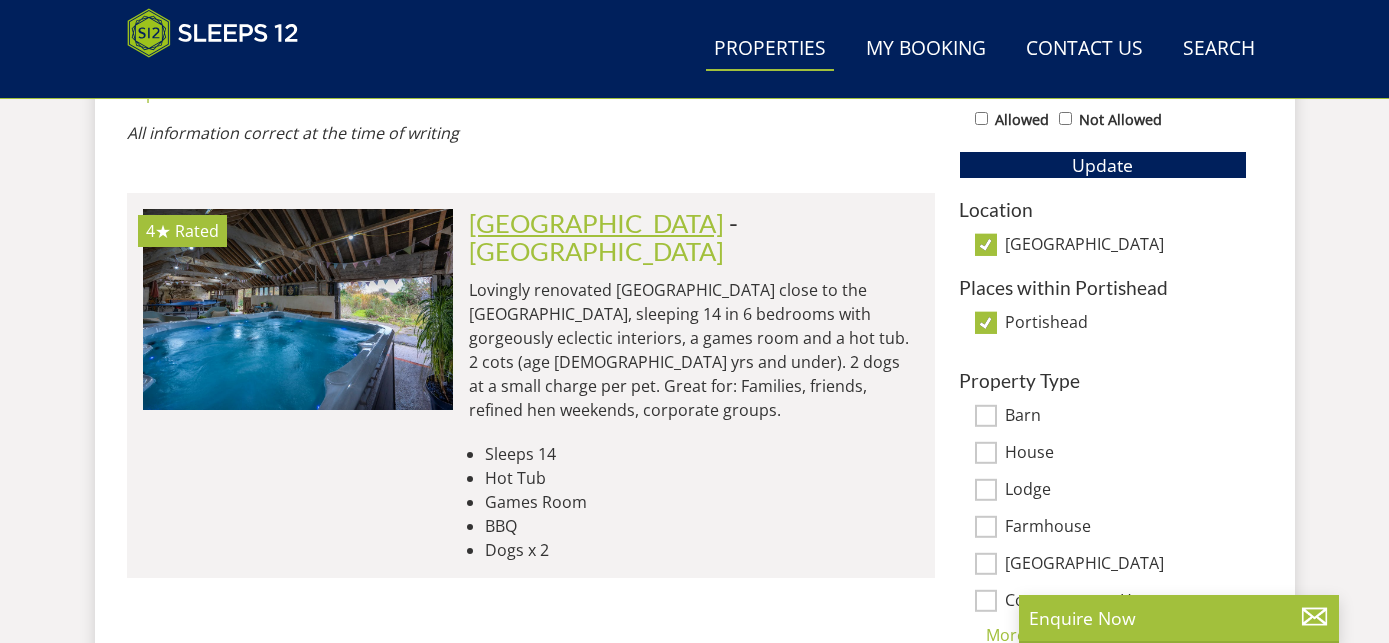 click on "[GEOGRAPHIC_DATA]" at bounding box center [596, 223] 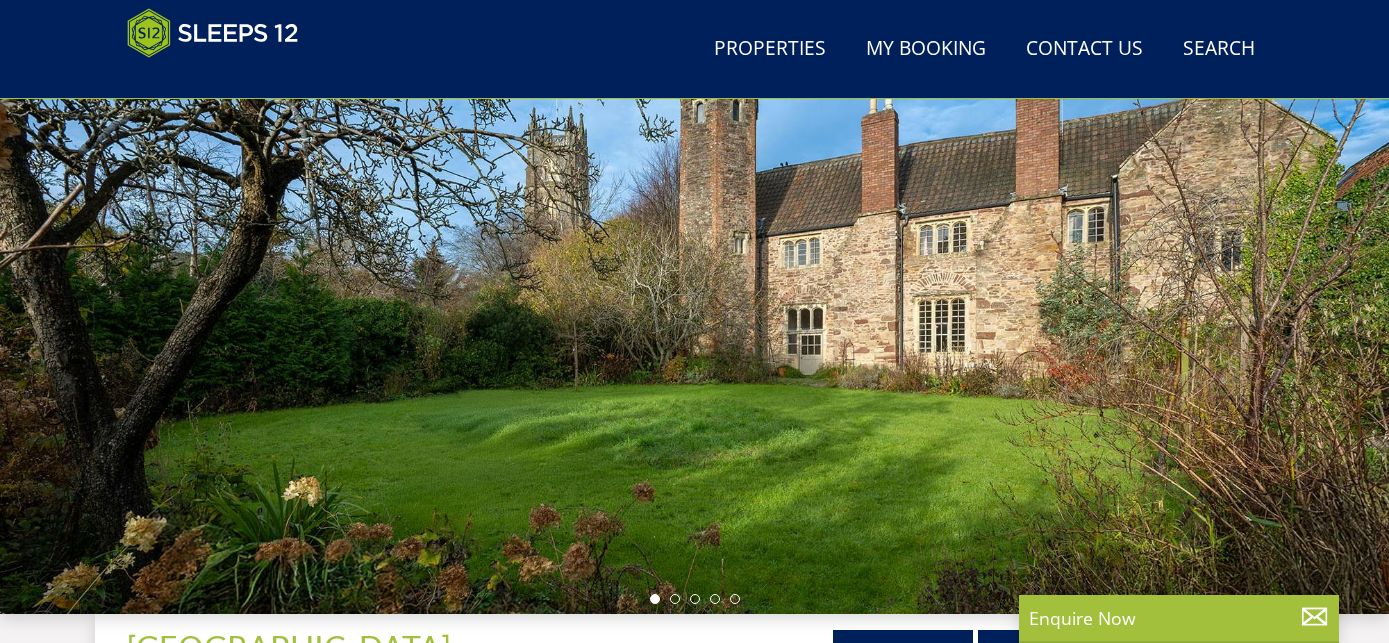 scroll, scrollTop: 182, scrollLeft: 0, axis: vertical 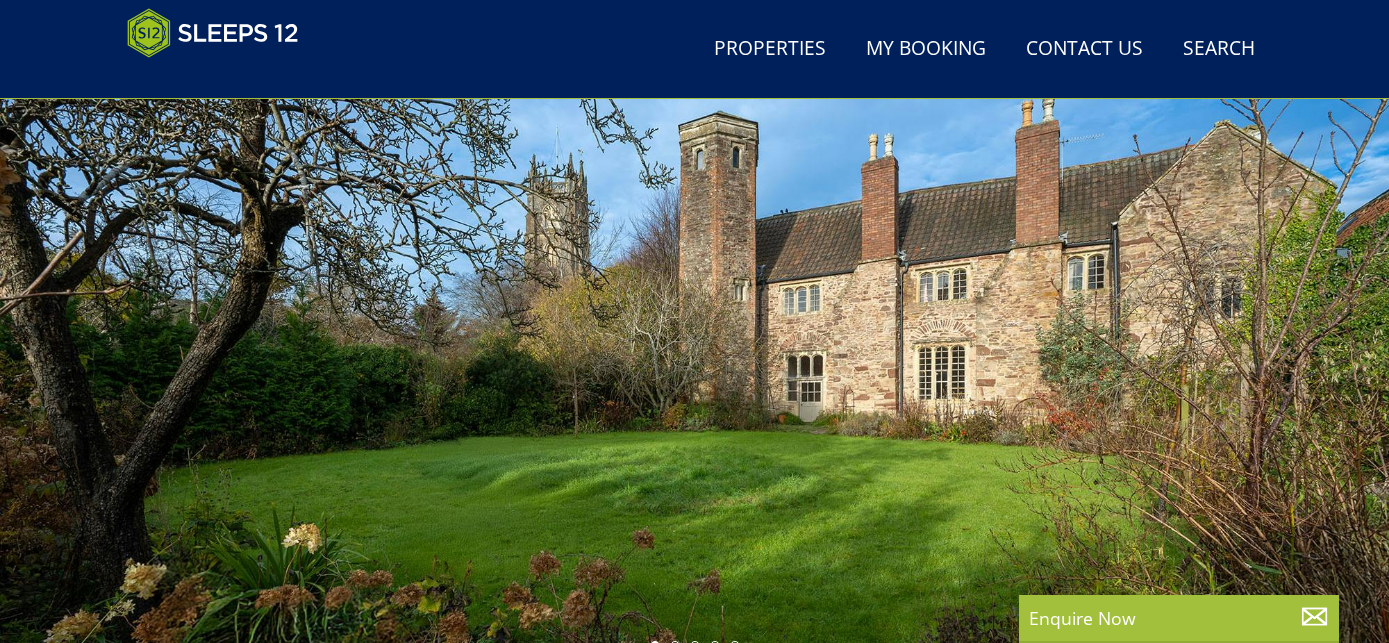 click at bounding box center (694, 311) 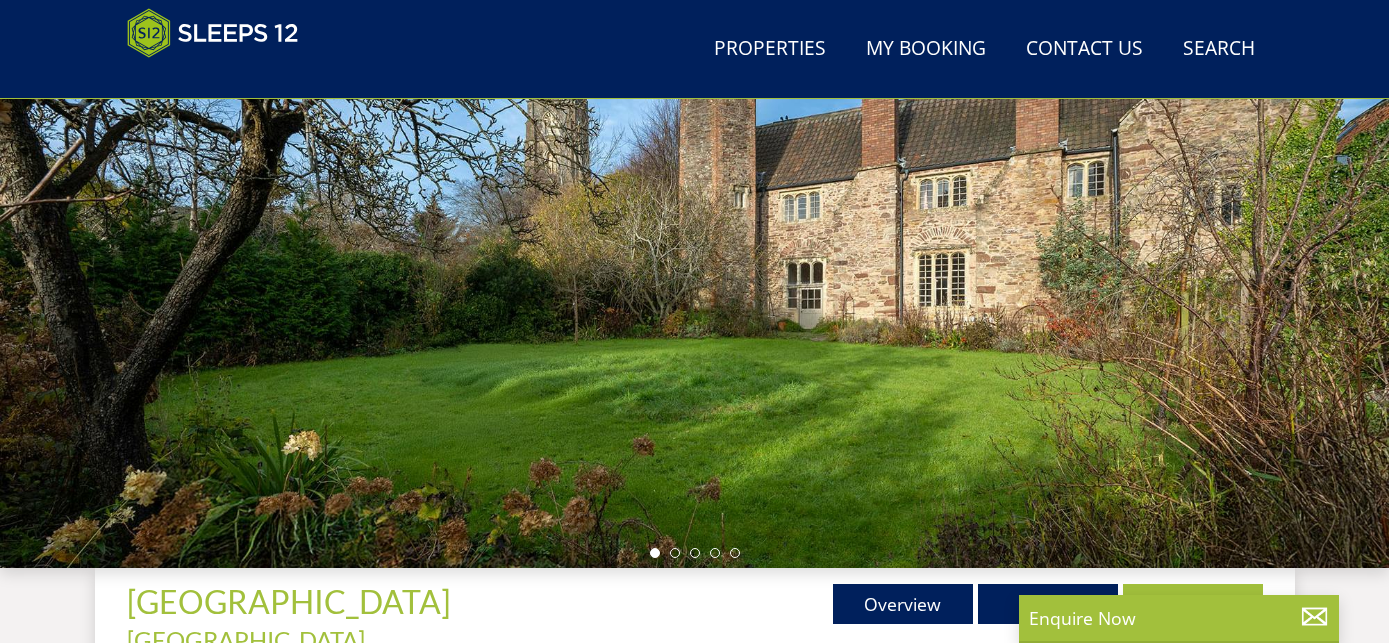 scroll, scrollTop: 277, scrollLeft: 0, axis: vertical 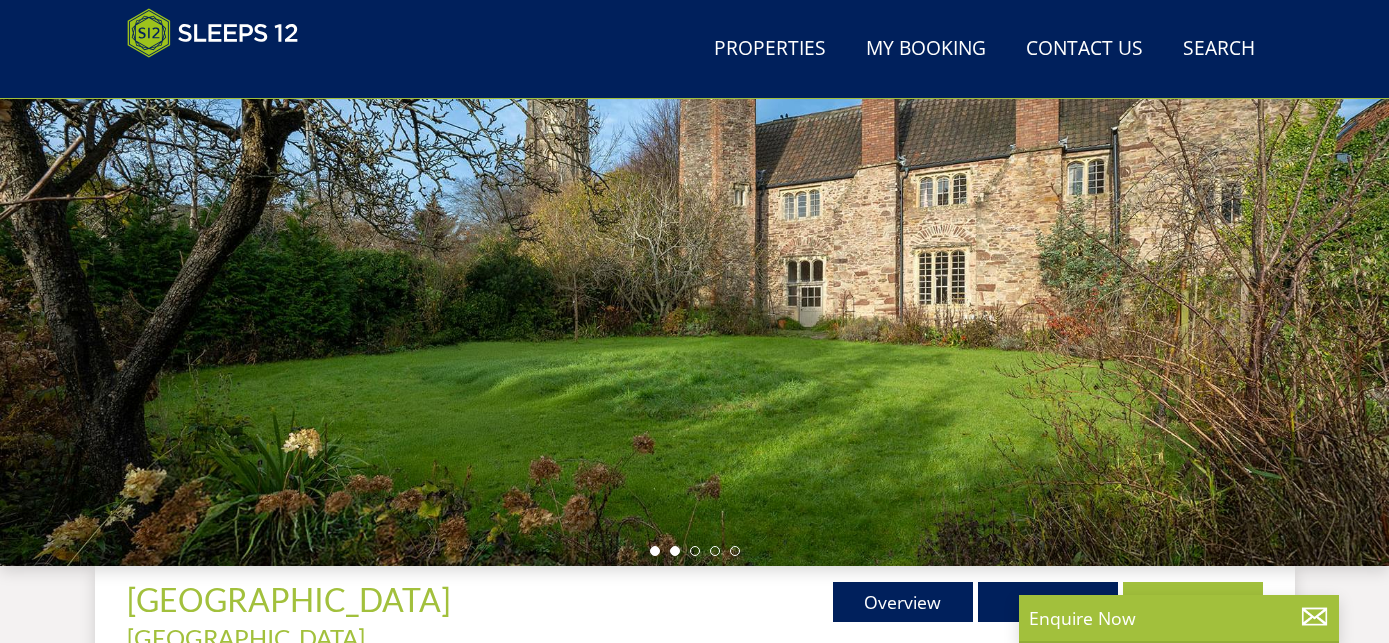click at bounding box center (675, 551) 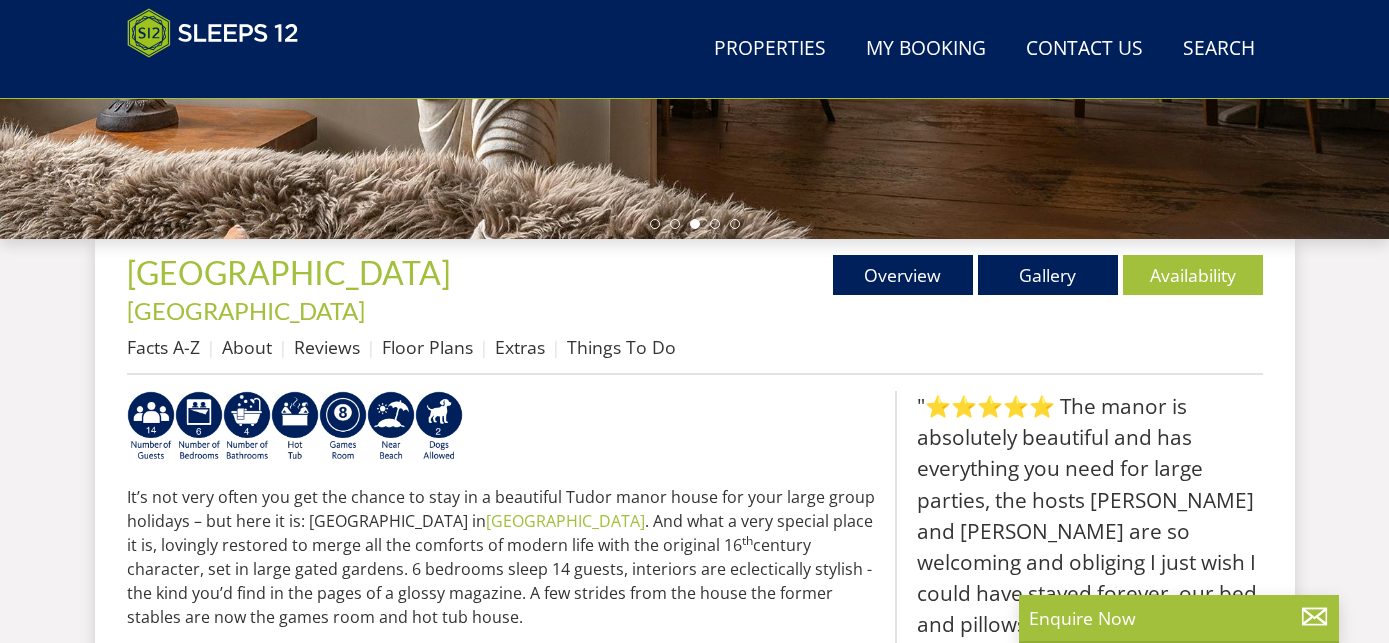 scroll, scrollTop: 401, scrollLeft: 0, axis: vertical 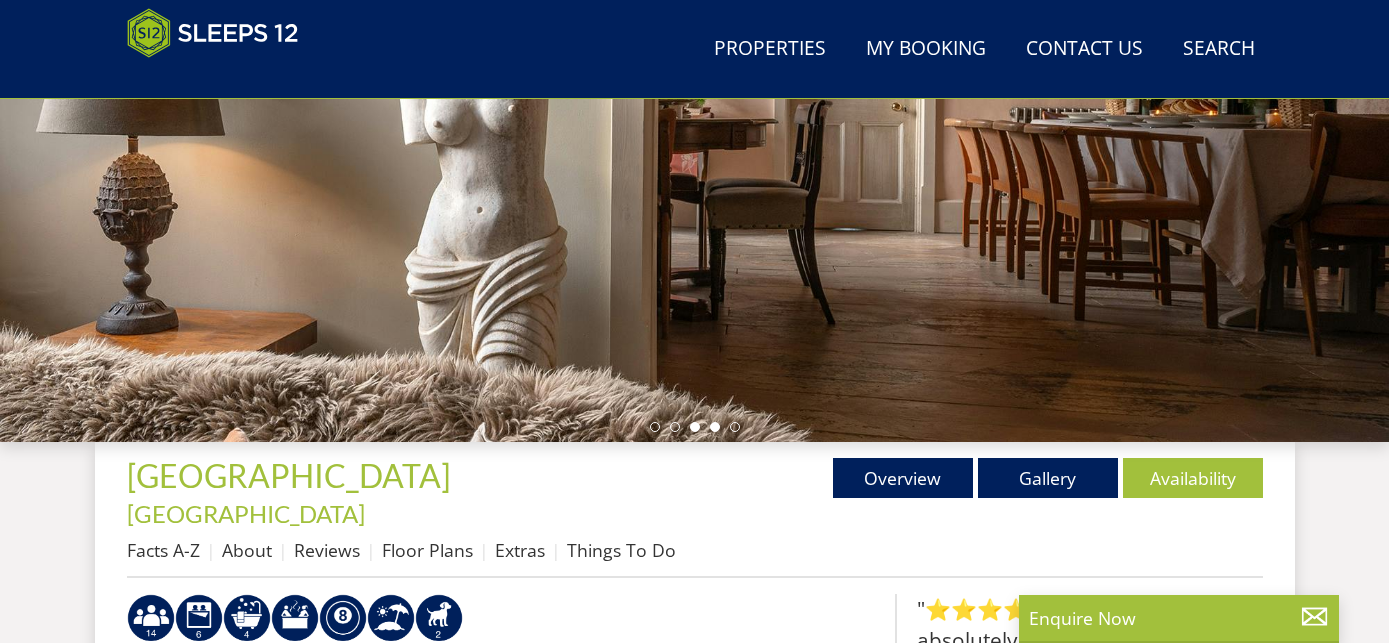 click at bounding box center [715, 427] 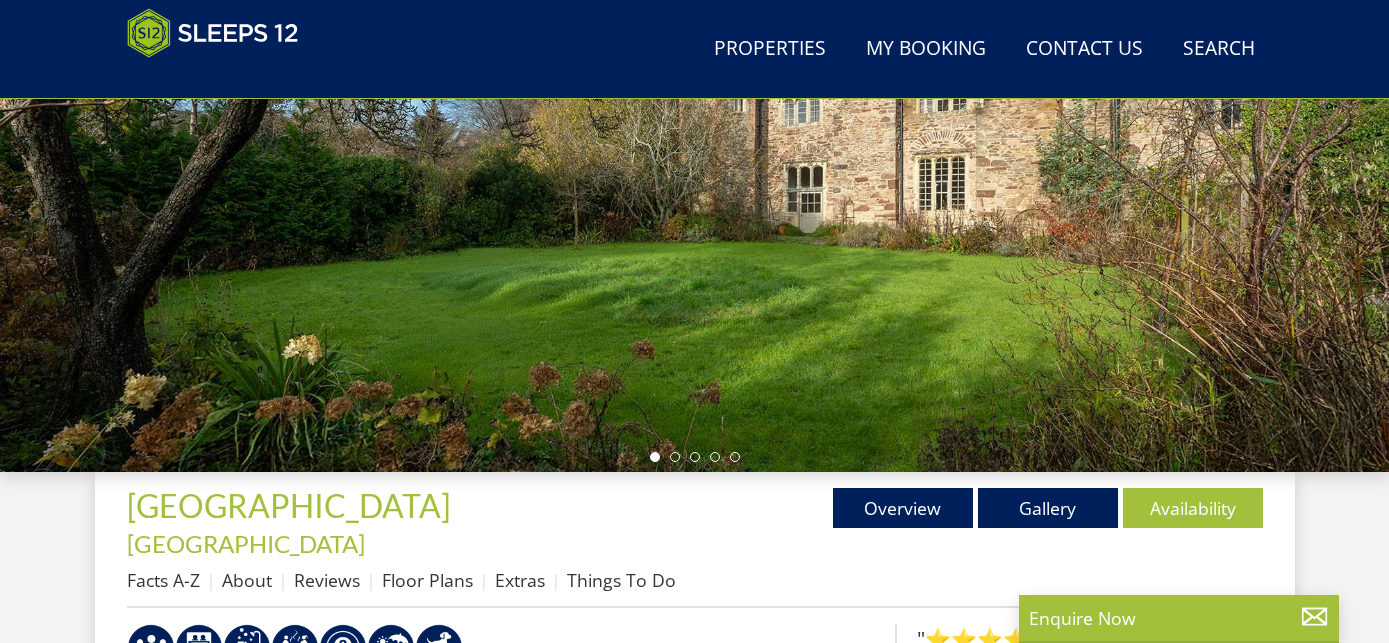 scroll, scrollTop: 365, scrollLeft: 0, axis: vertical 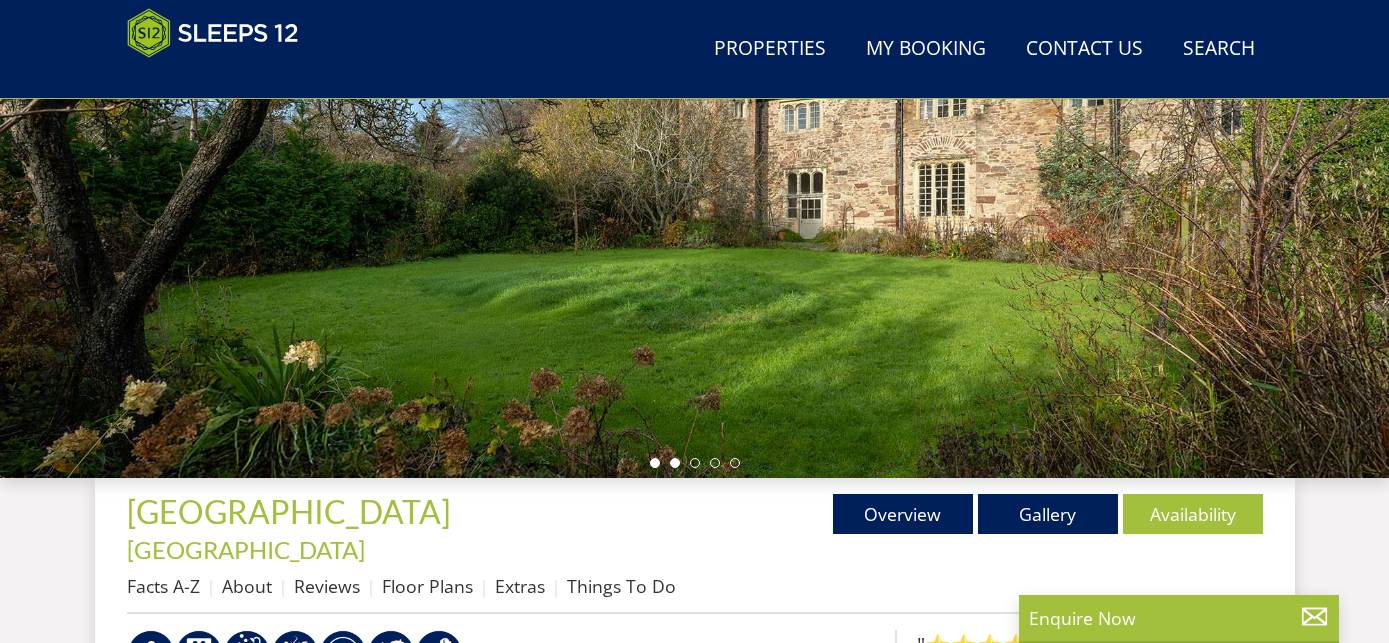 click at bounding box center (675, 463) 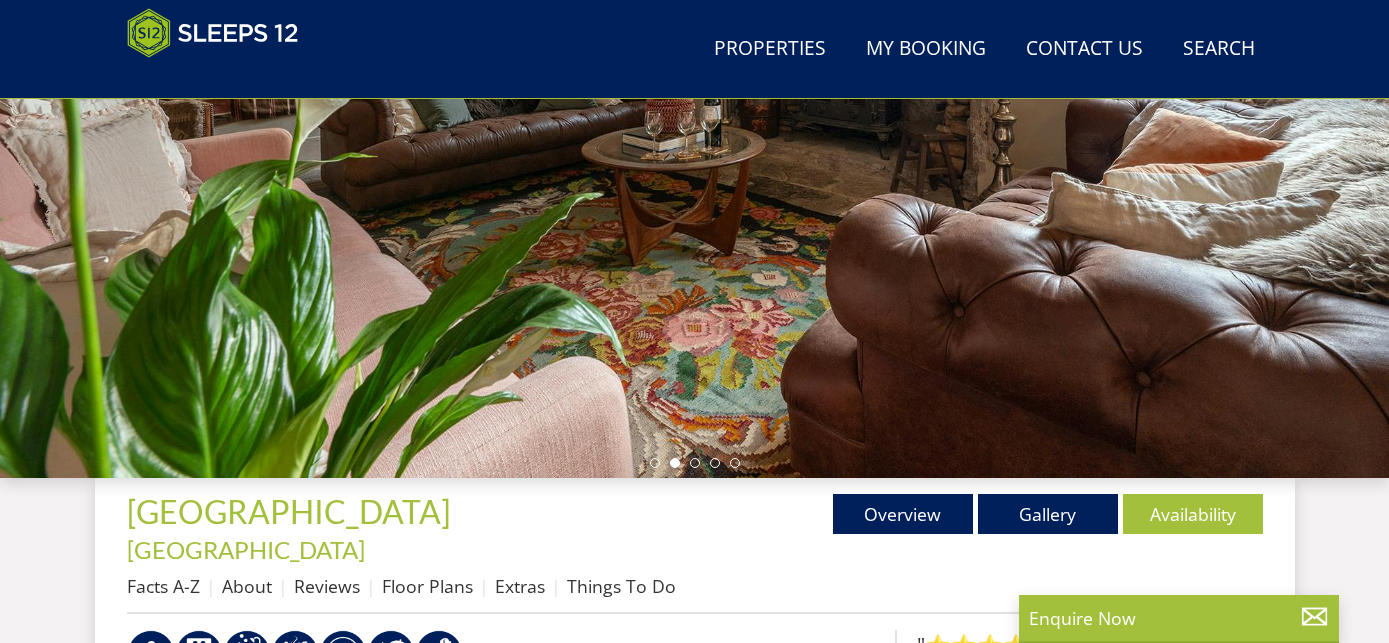 click at bounding box center [695, 463] 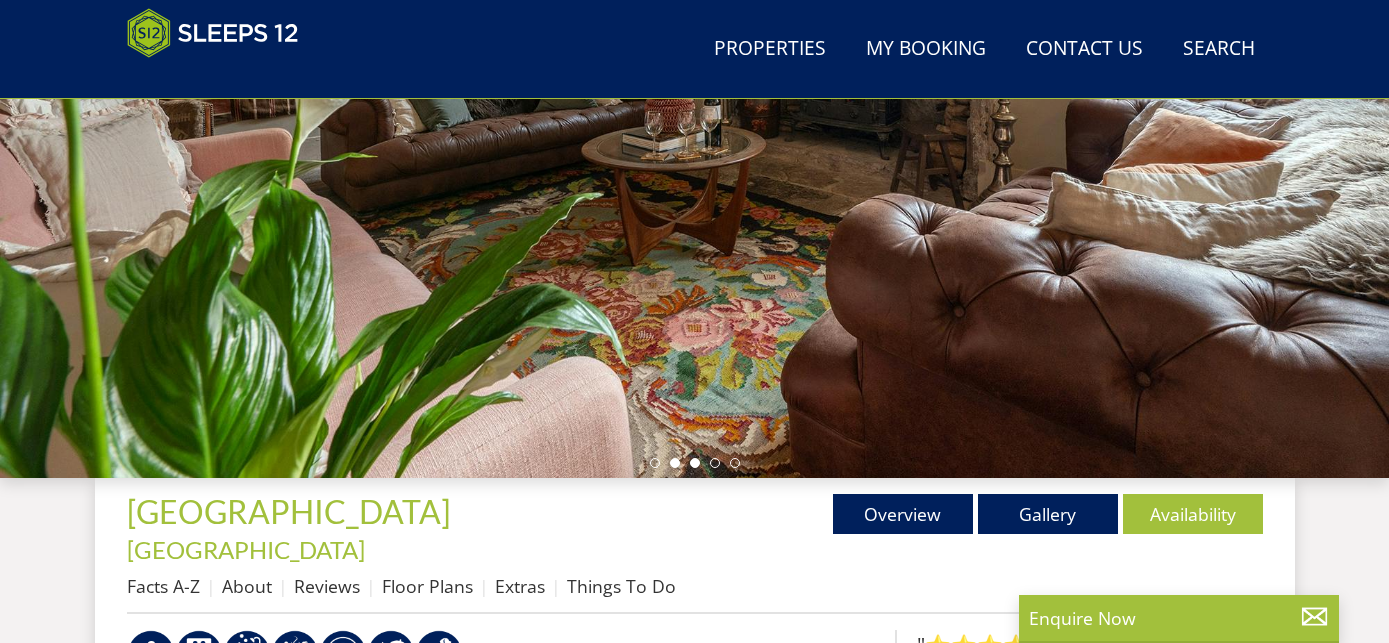 click at bounding box center (695, 463) 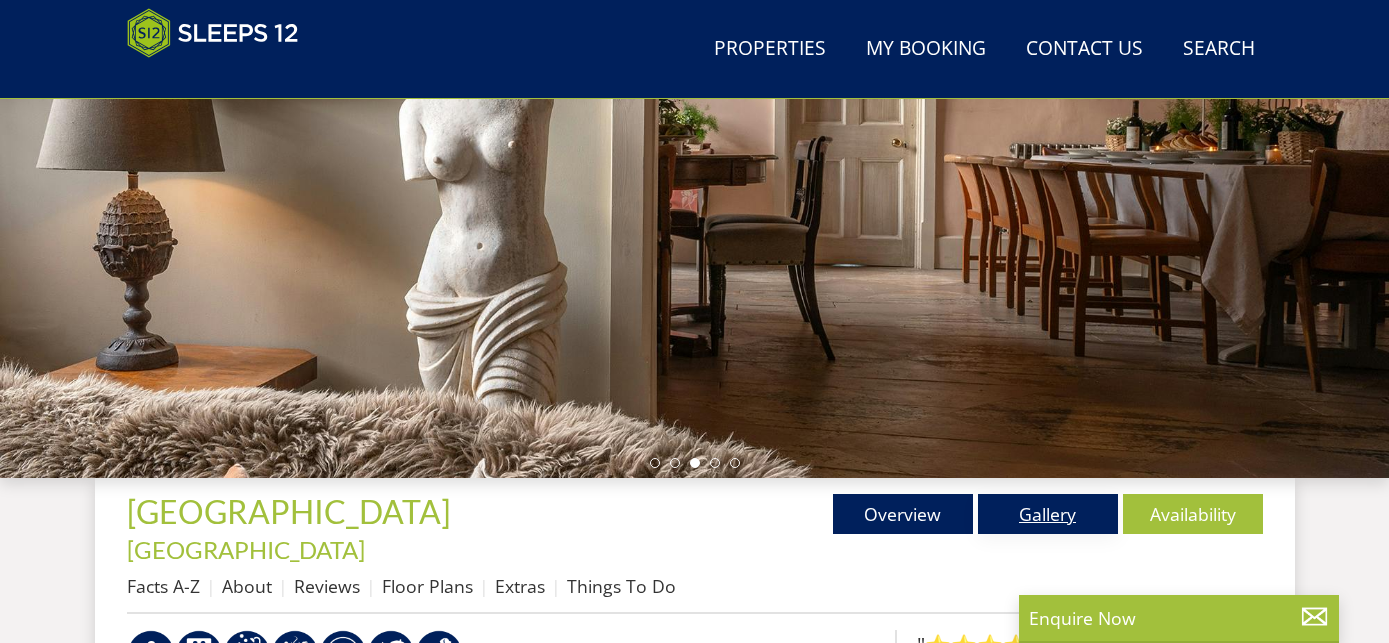 click on "Gallery" at bounding box center [1048, 514] 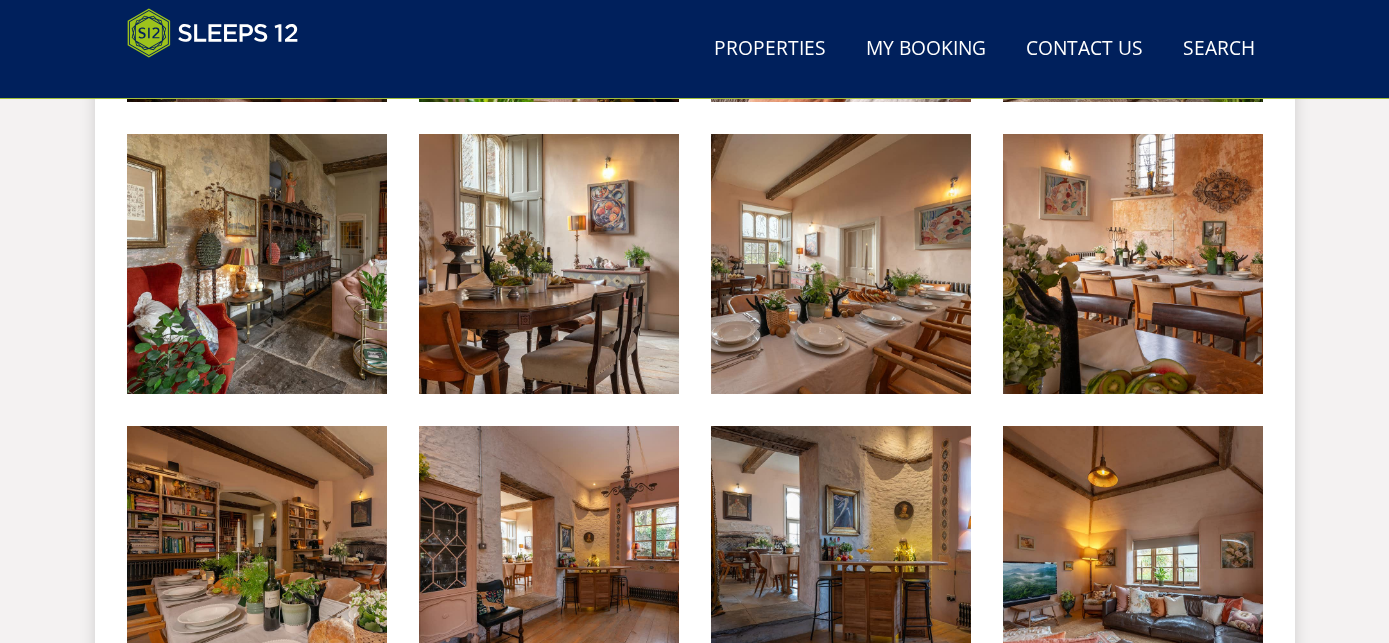 scroll, scrollTop: 1224, scrollLeft: 0, axis: vertical 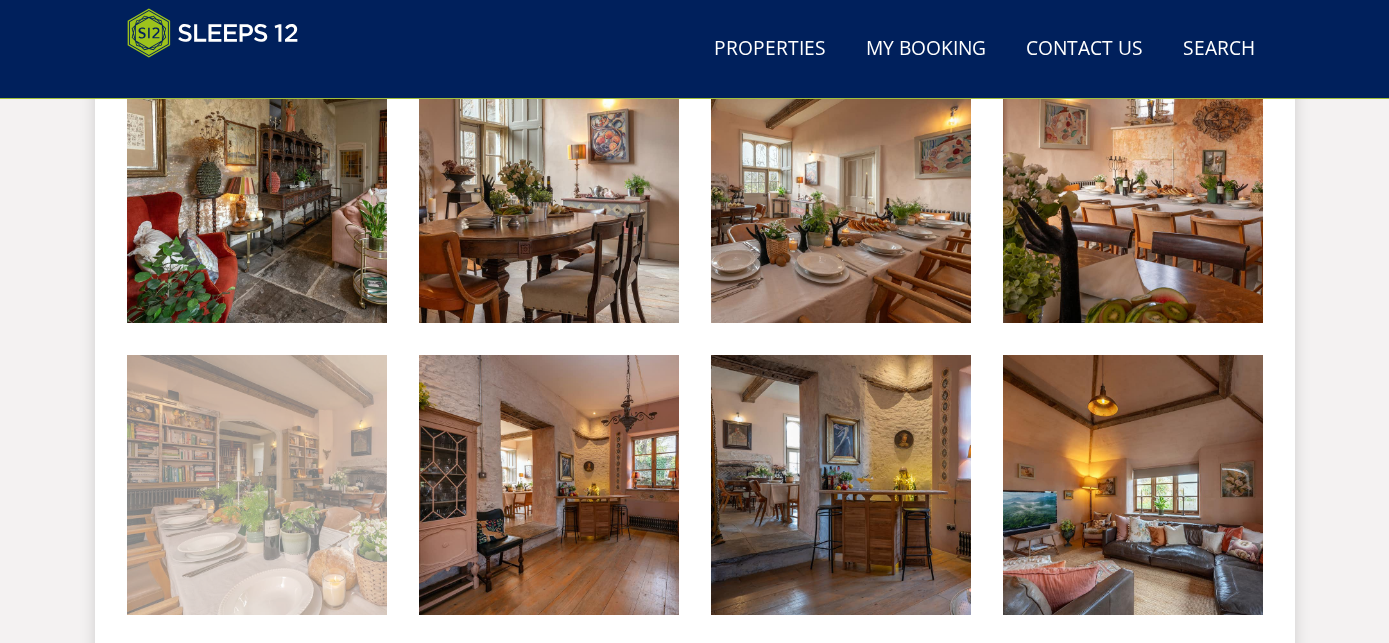 click at bounding box center [257, 485] 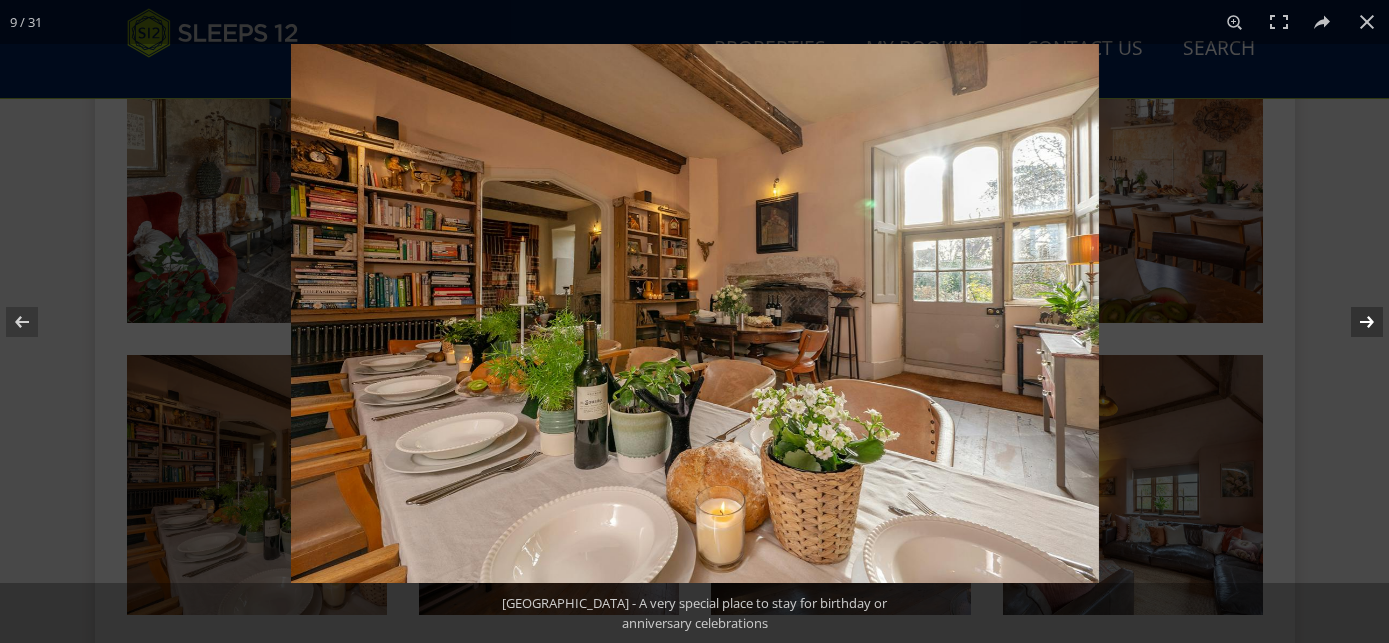 click at bounding box center [1354, 322] 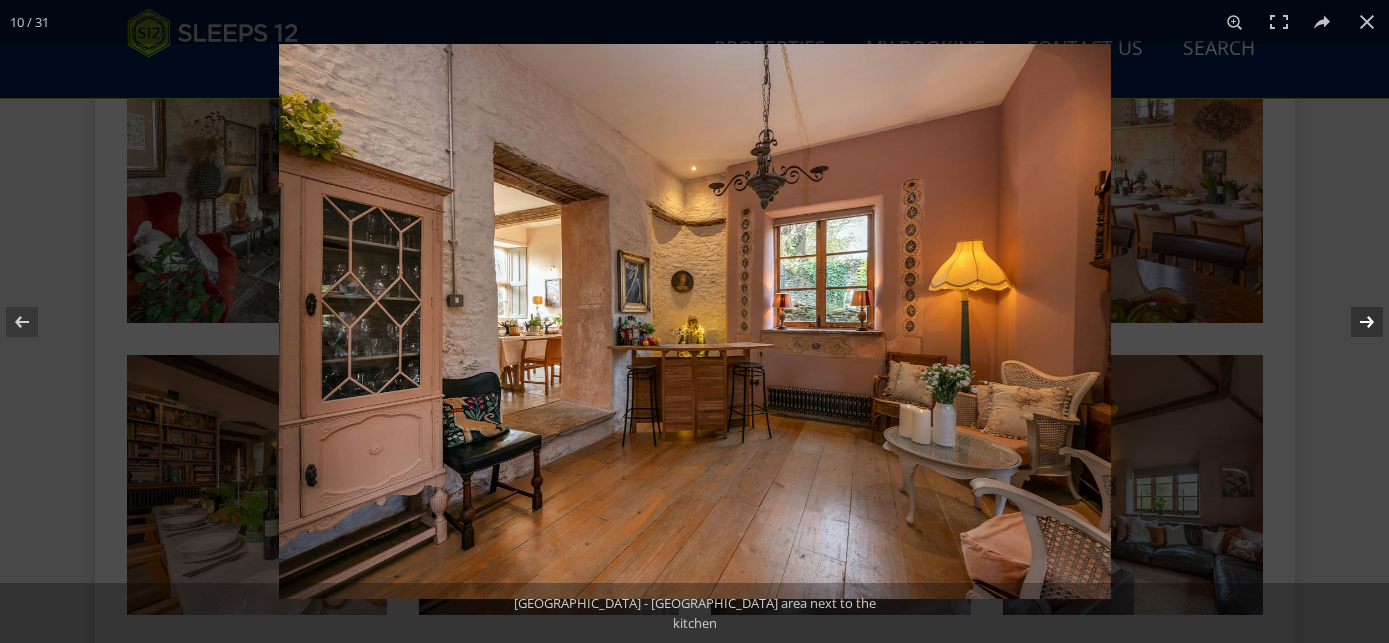 click at bounding box center [1354, 322] 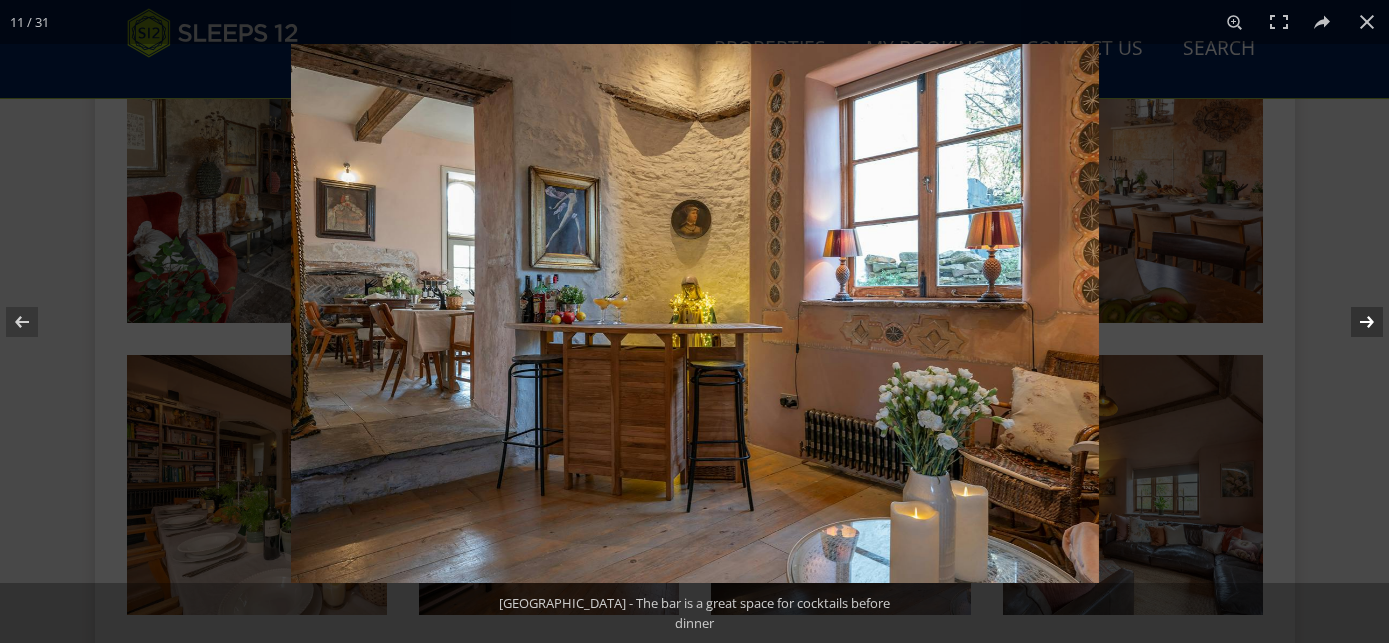 click at bounding box center (1354, 322) 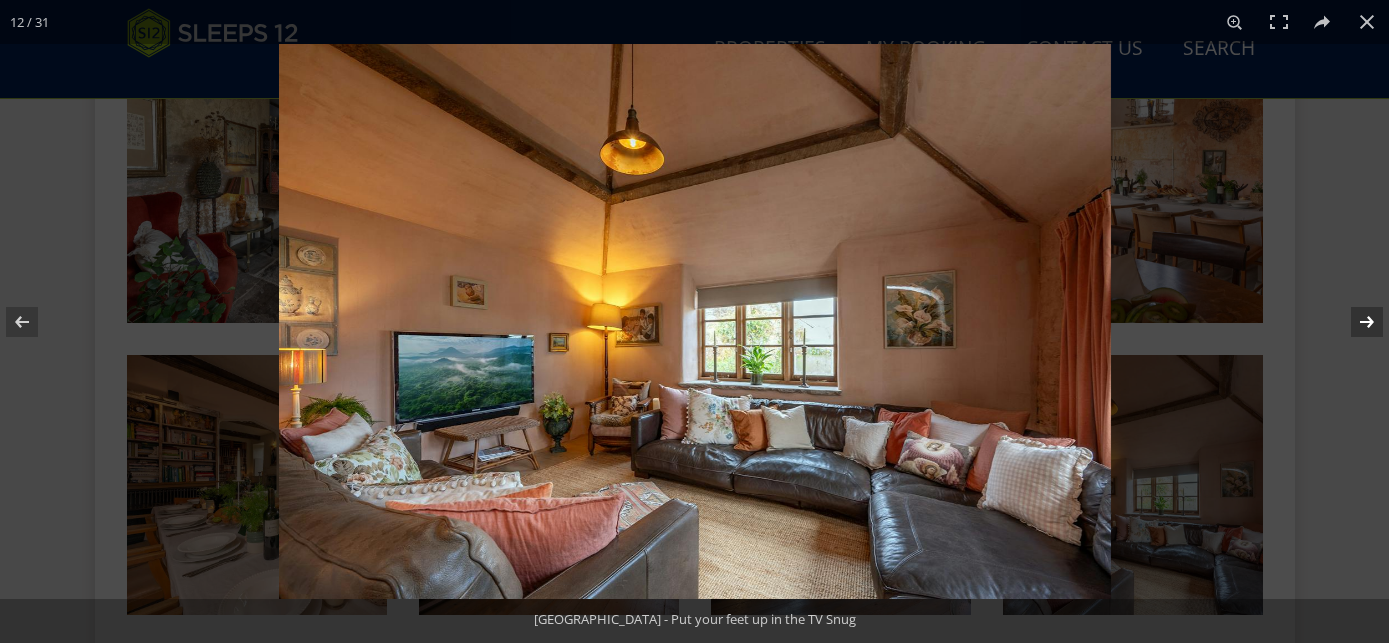 click at bounding box center (1354, 322) 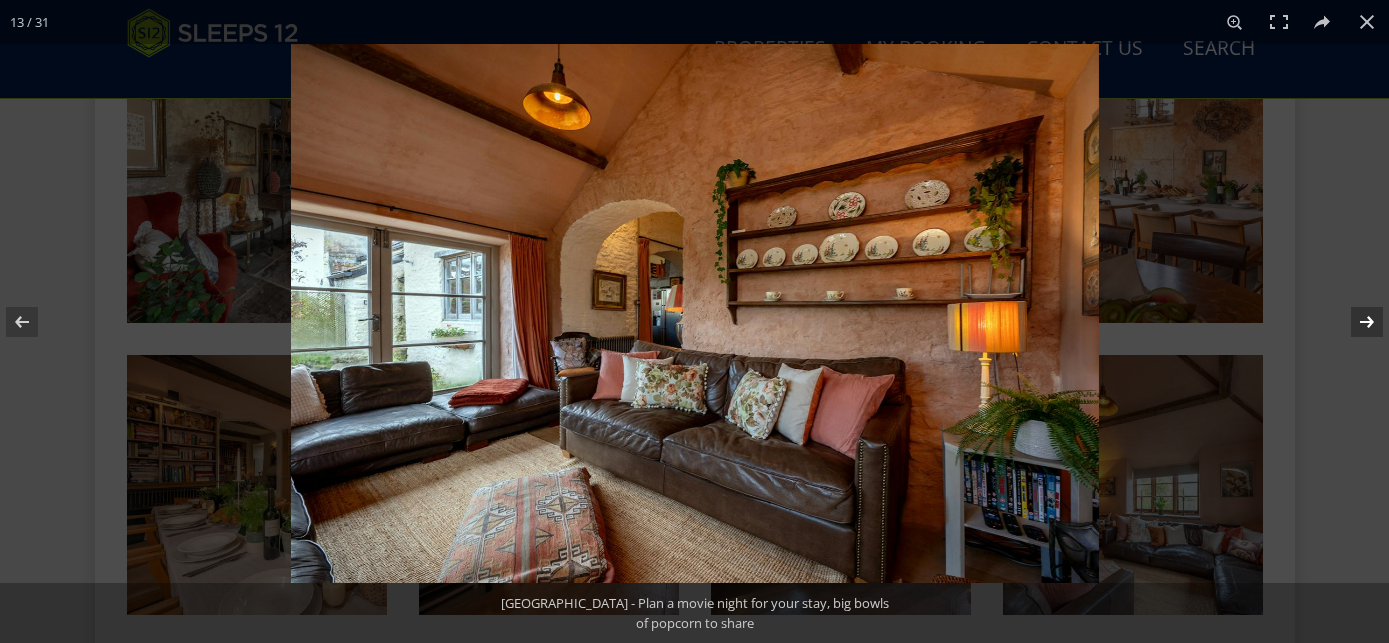 click at bounding box center (1354, 322) 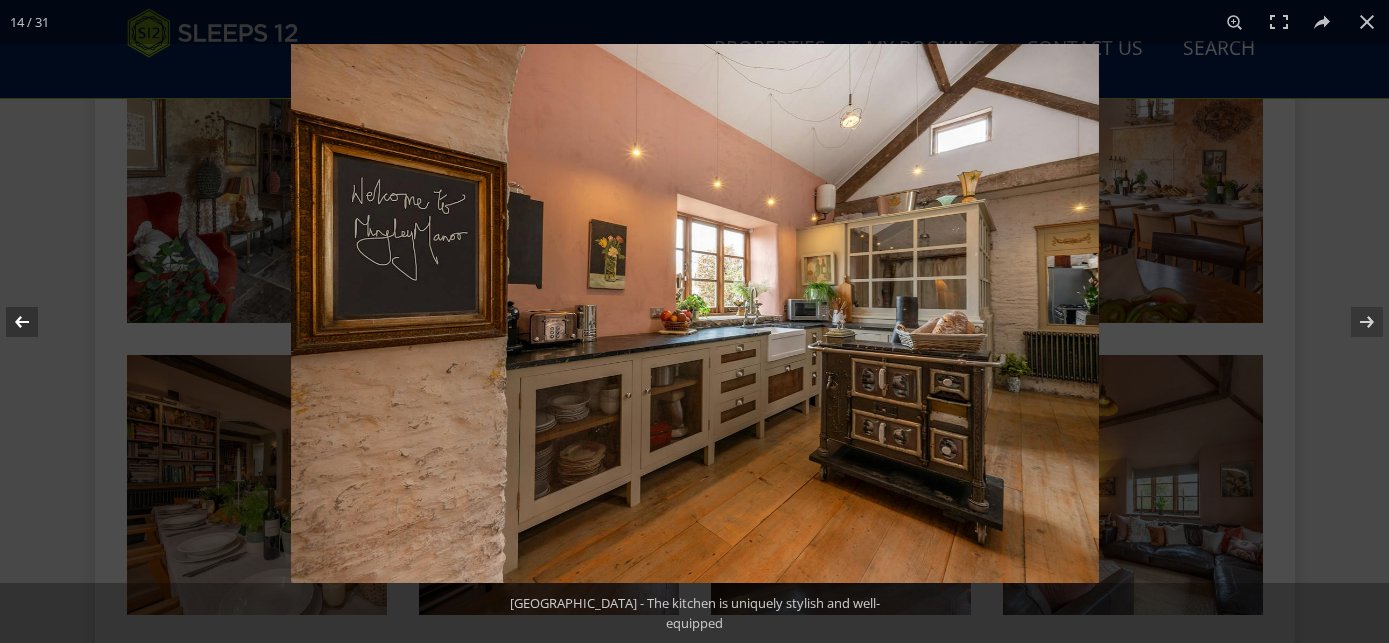 click at bounding box center [35, 322] 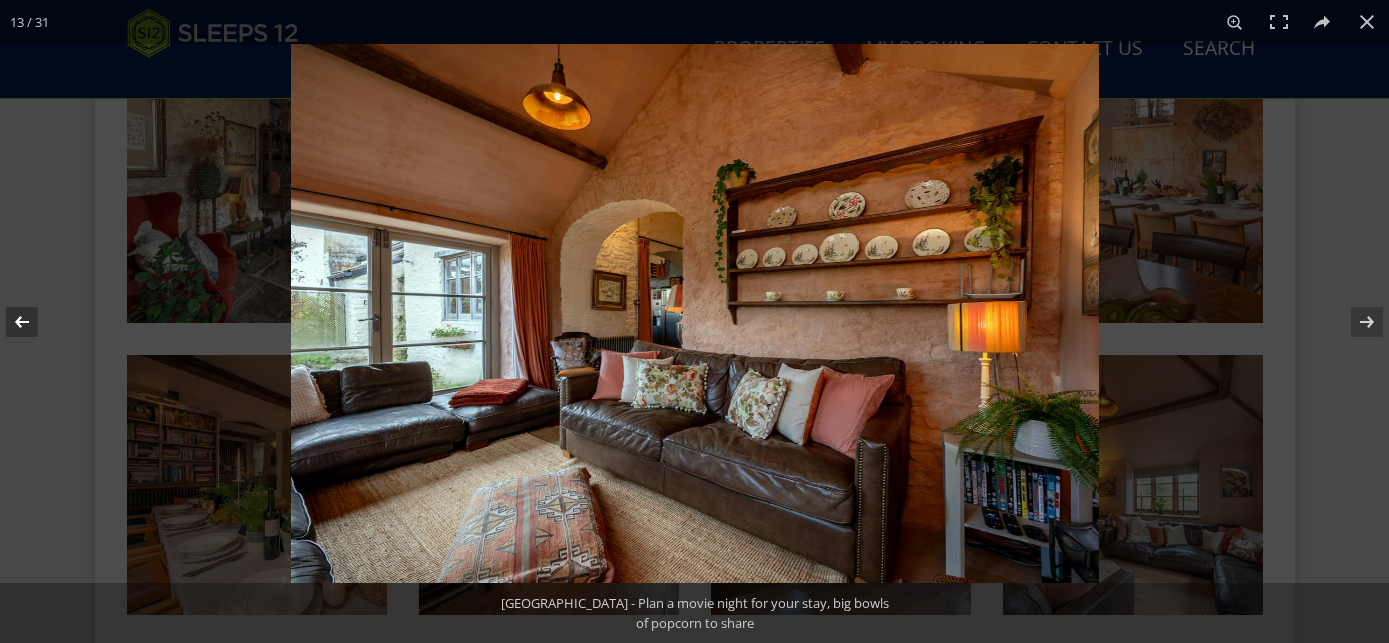 click at bounding box center (35, 322) 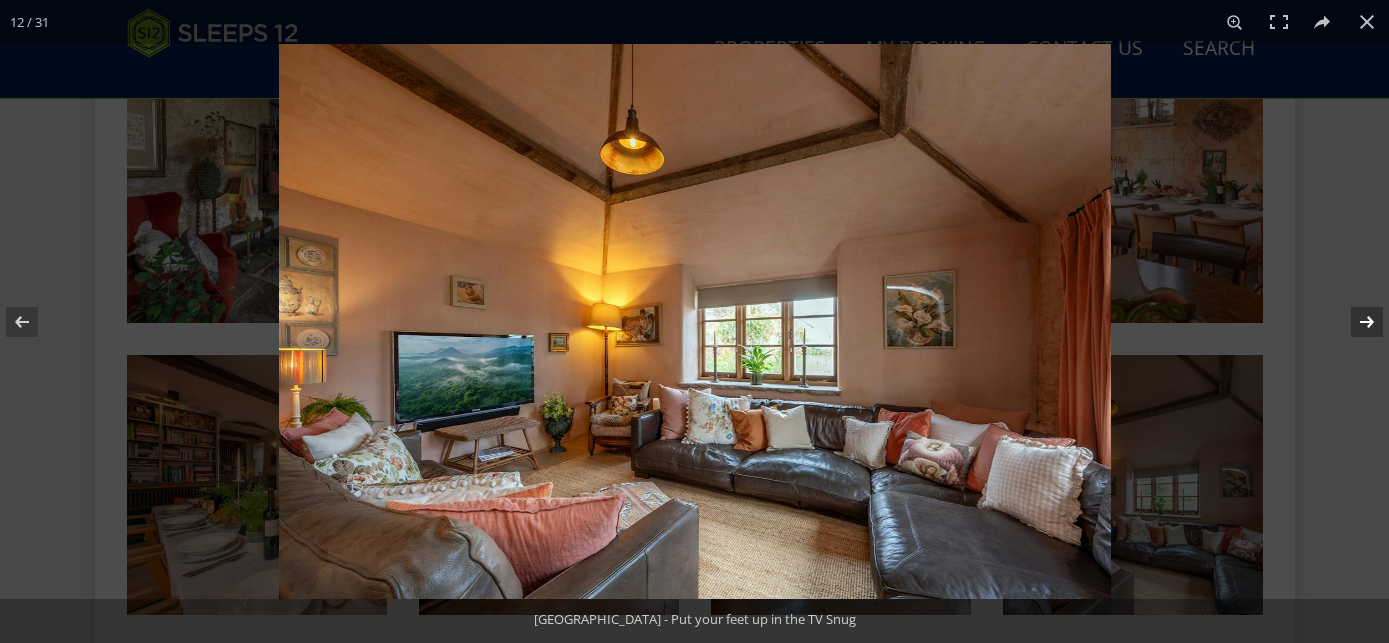 click at bounding box center (1354, 322) 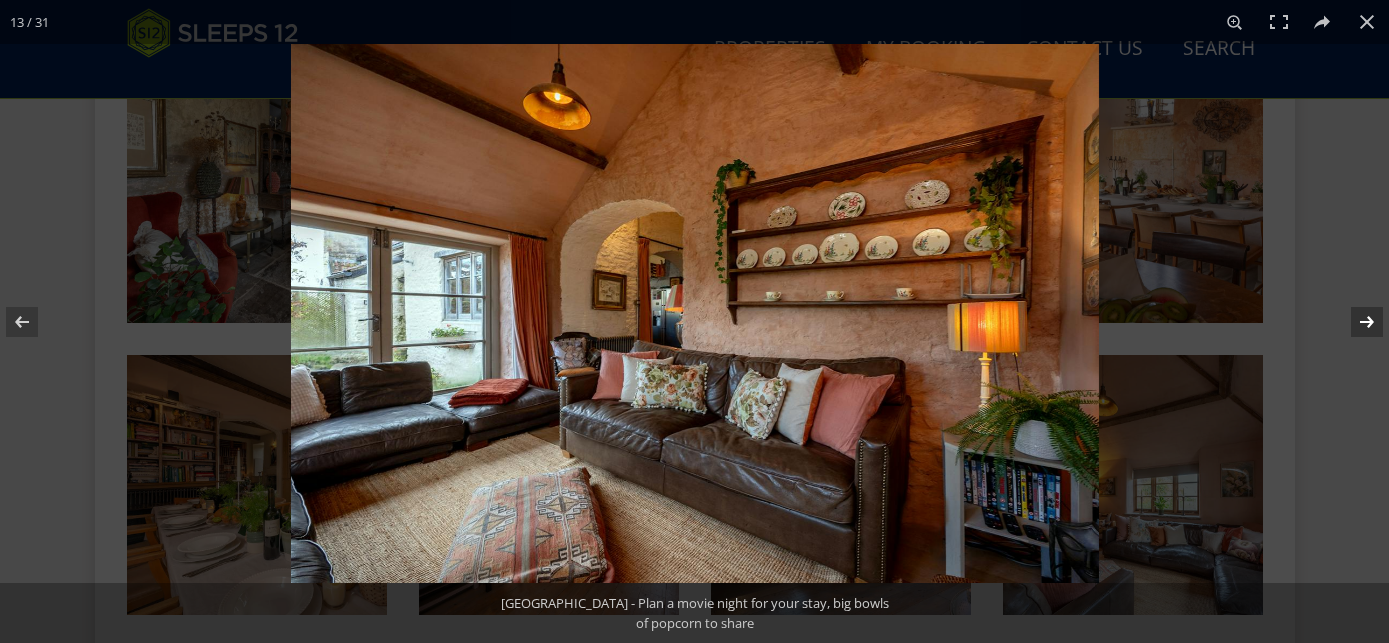 click at bounding box center (1354, 322) 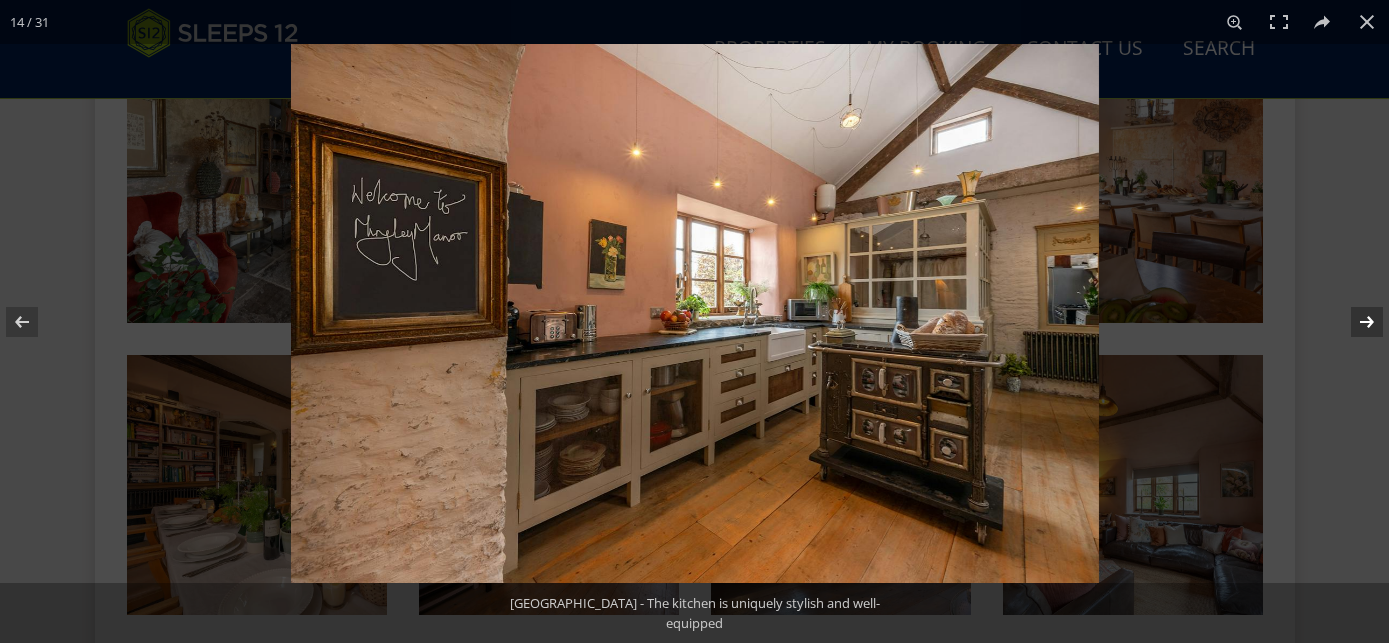 click at bounding box center (1354, 322) 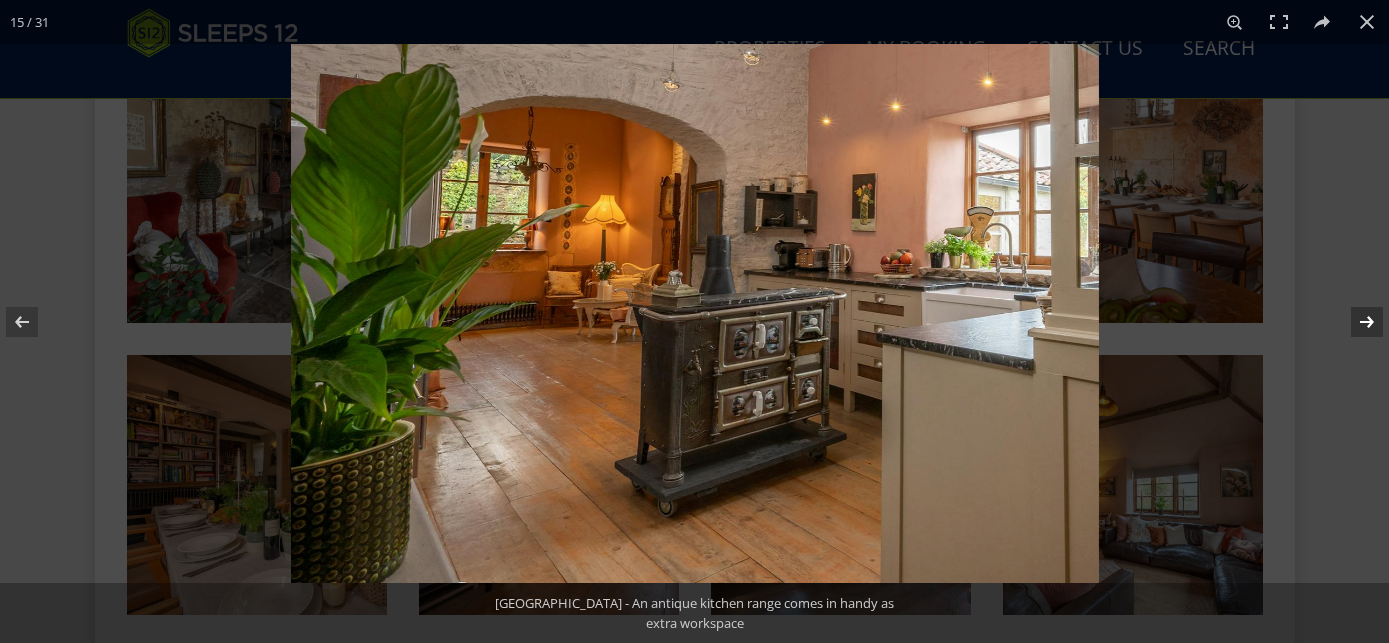 click at bounding box center (1354, 322) 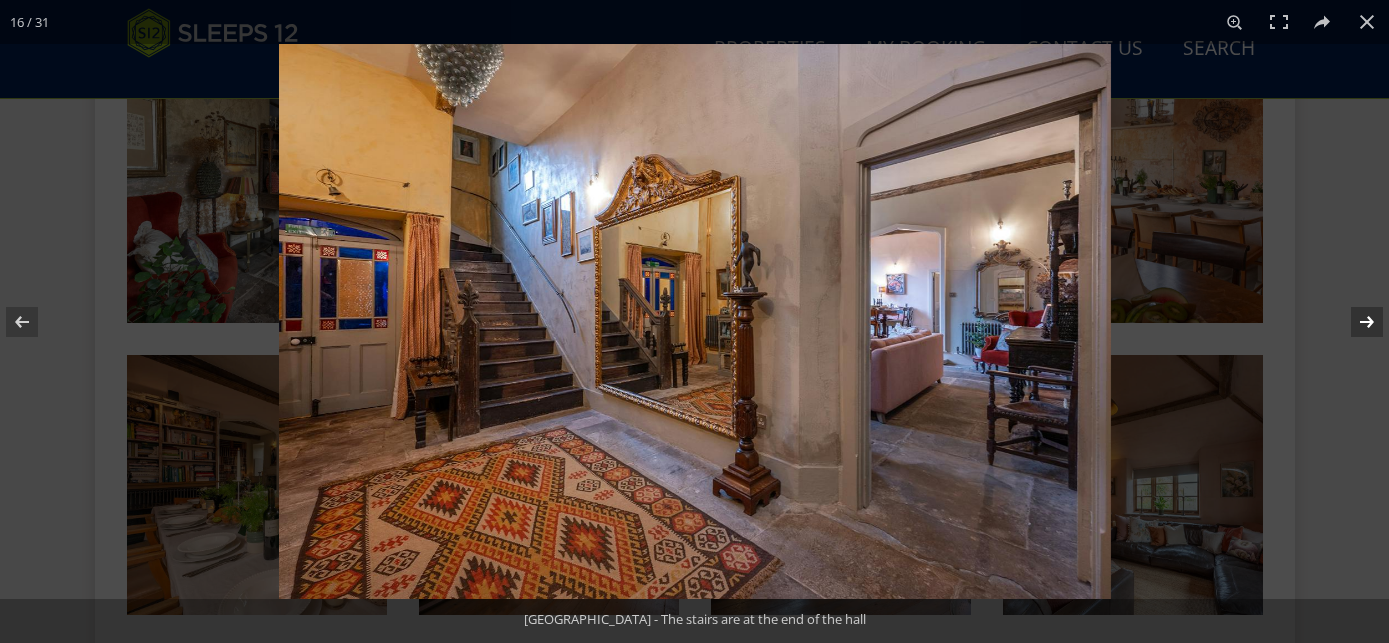 click at bounding box center (1354, 322) 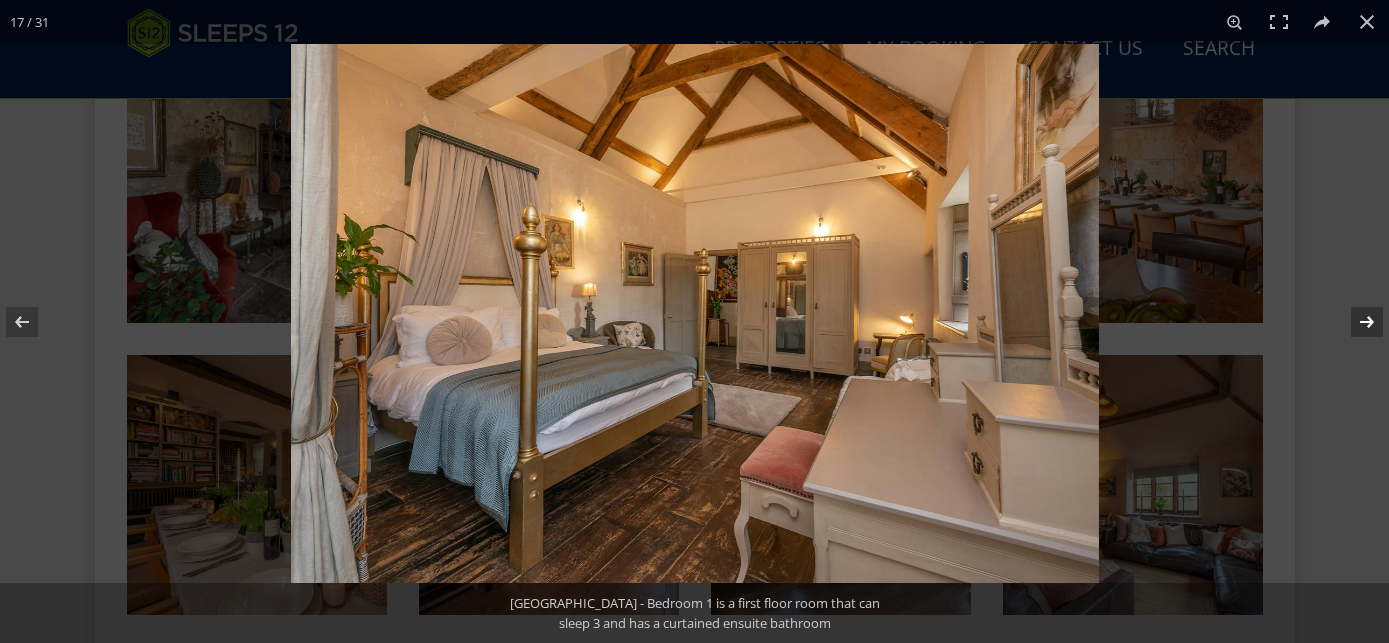 click at bounding box center [1354, 322] 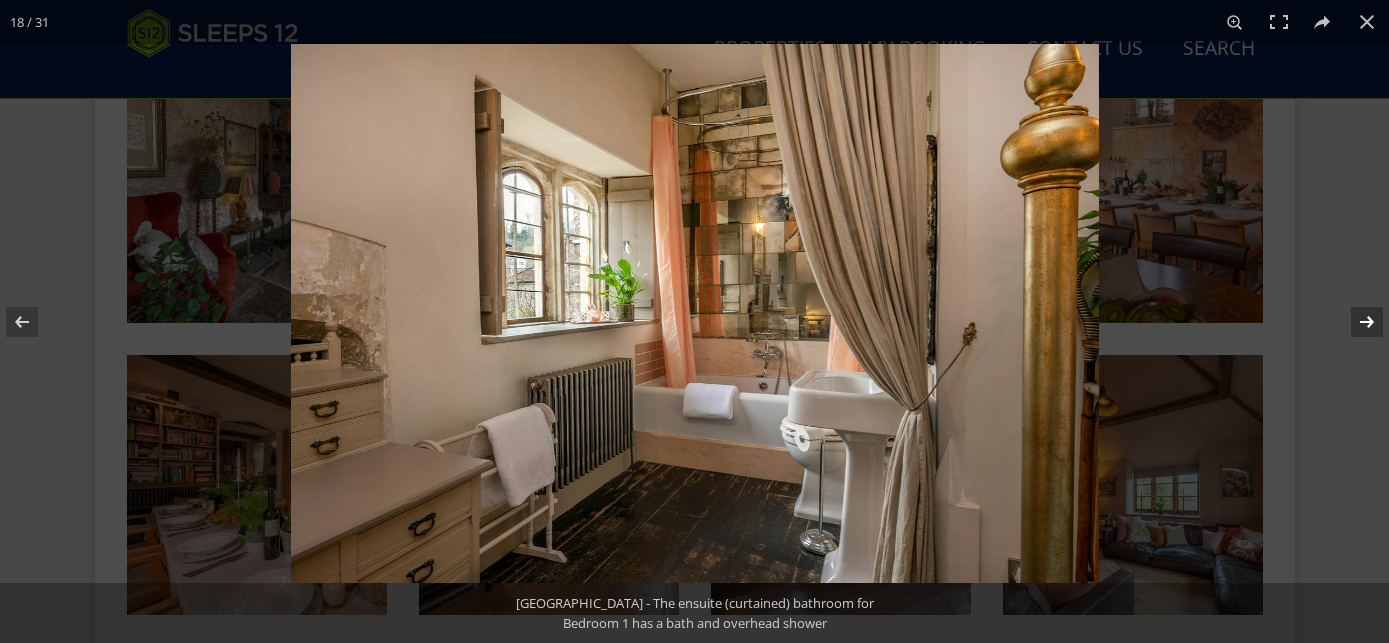 click at bounding box center [1354, 322] 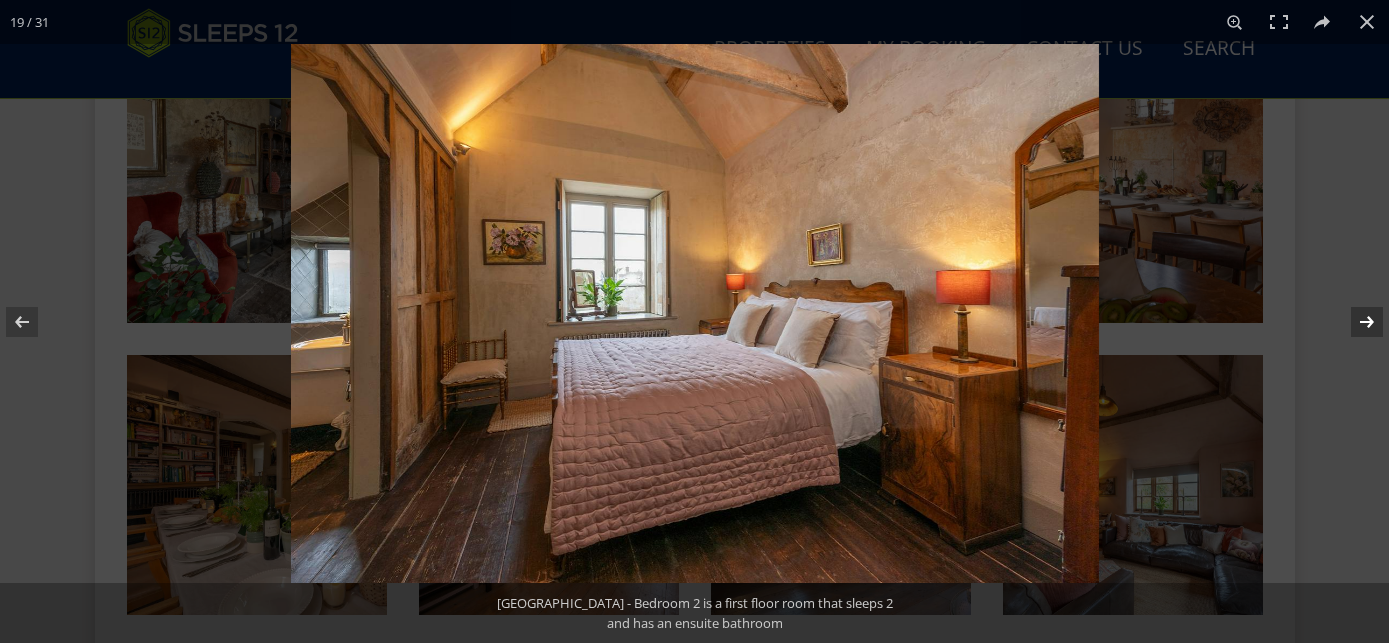 click at bounding box center [1354, 322] 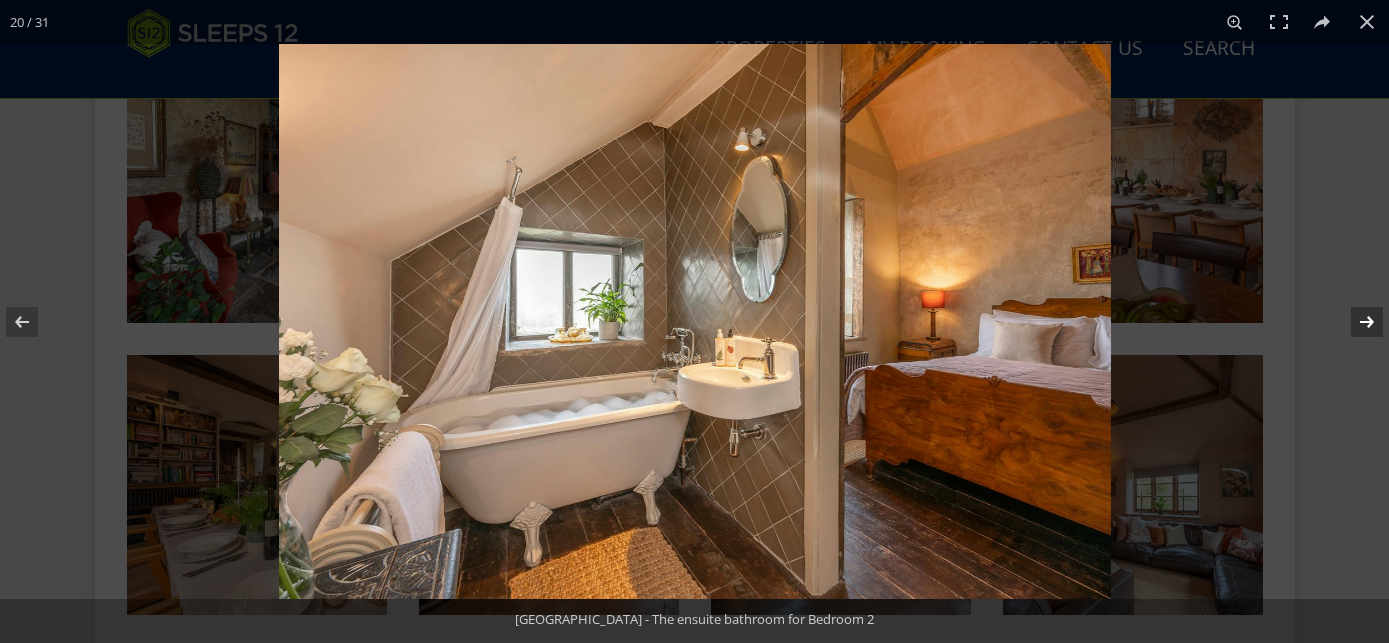 click at bounding box center (1354, 322) 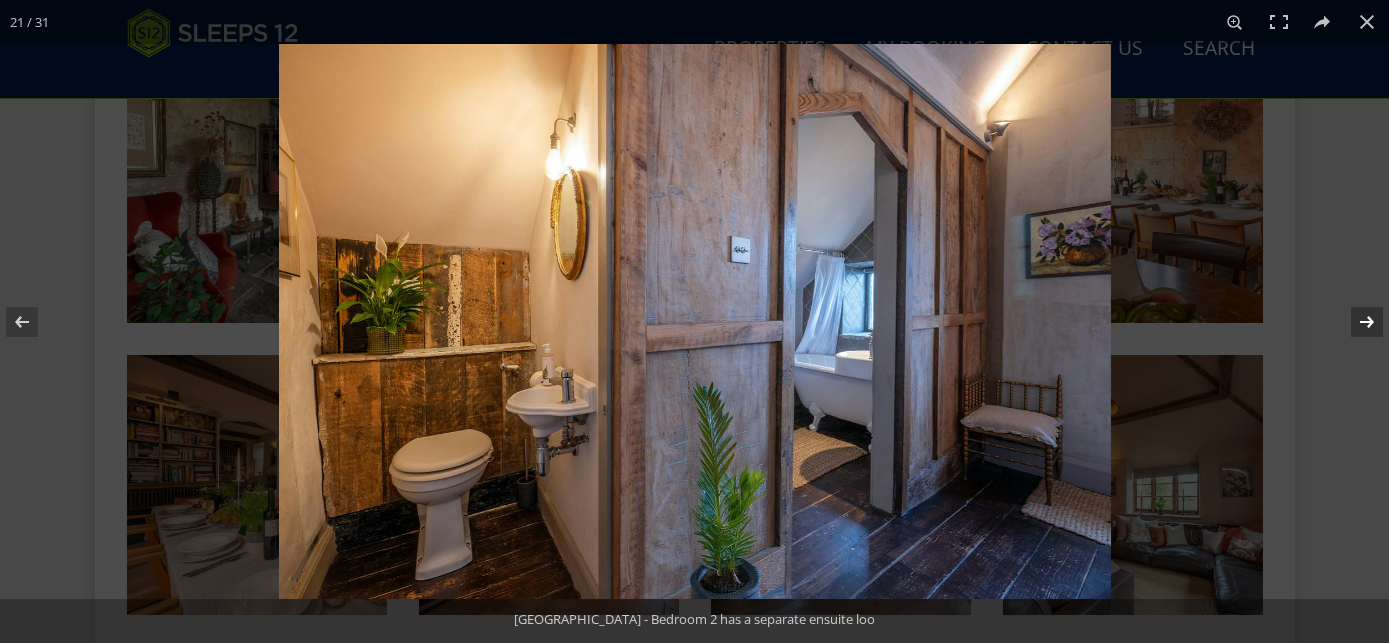 click at bounding box center (1354, 322) 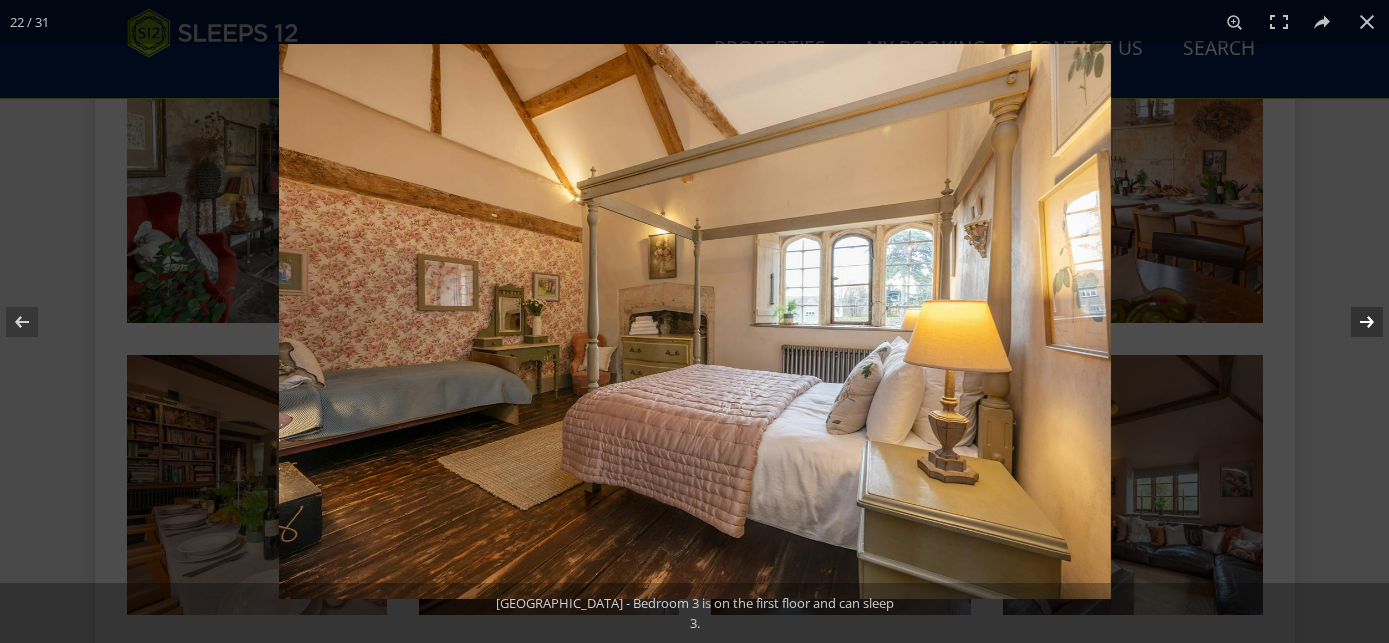 click at bounding box center [1354, 322] 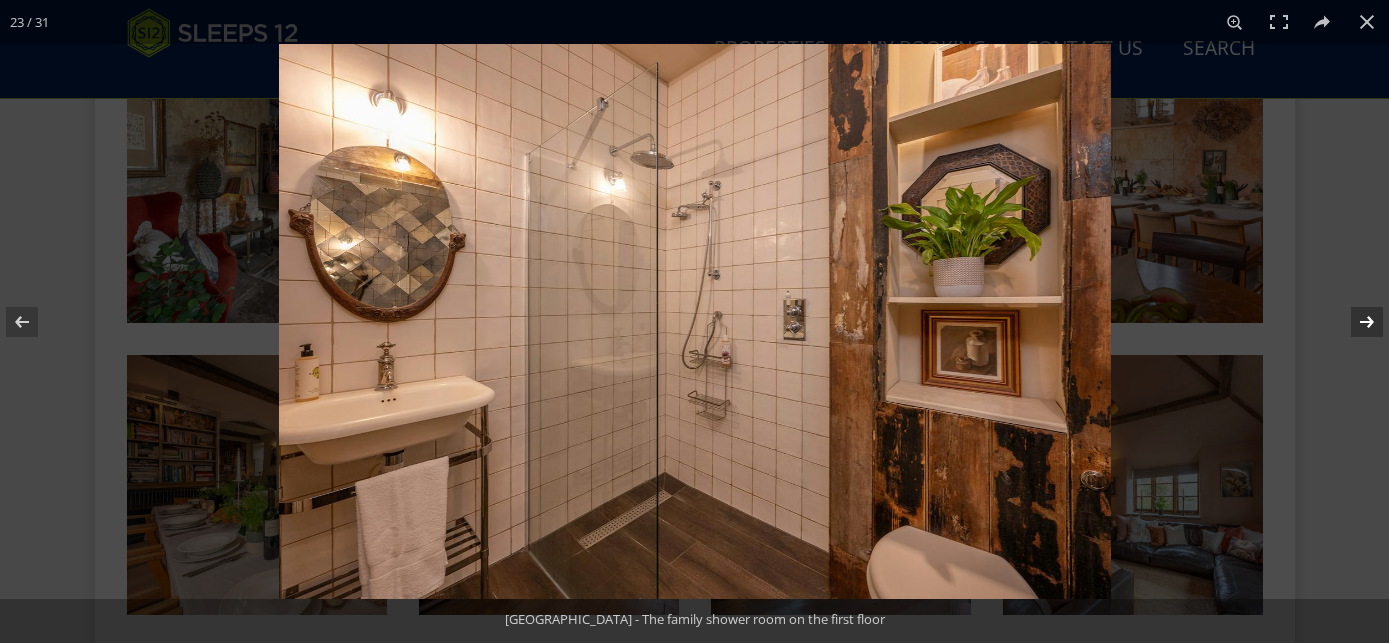 click at bounding box center [1354, 322] 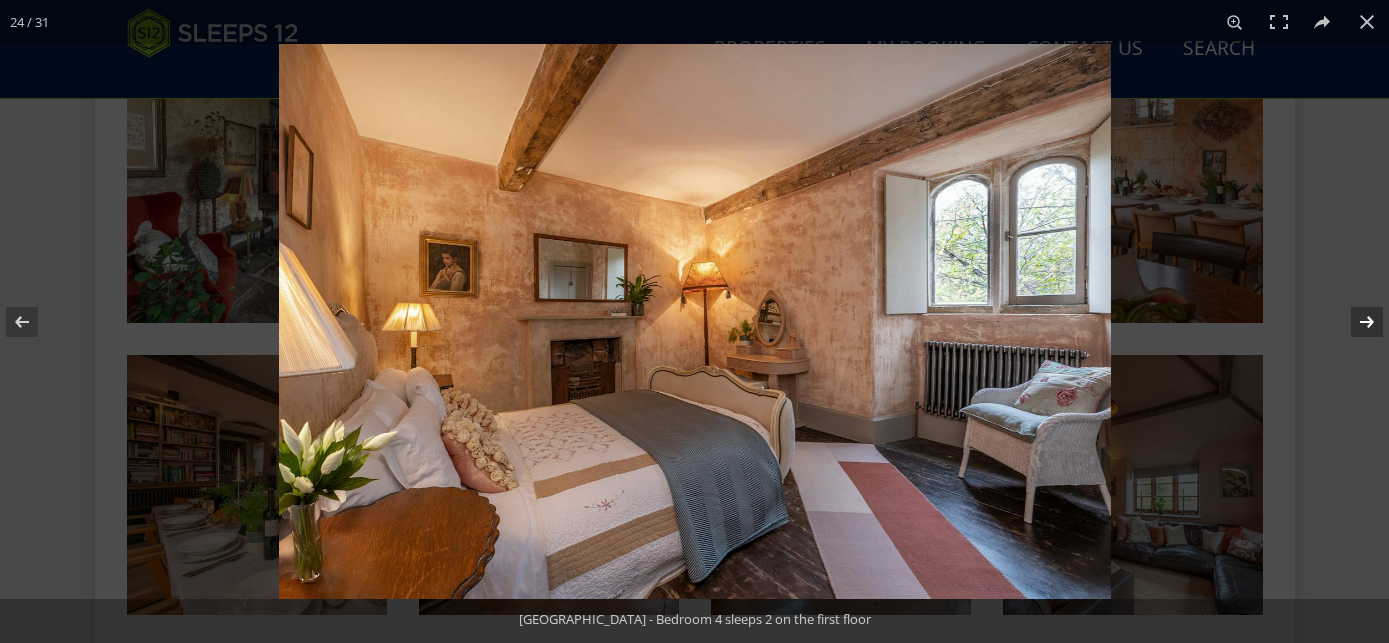 click at bounding box center (1354, 322) 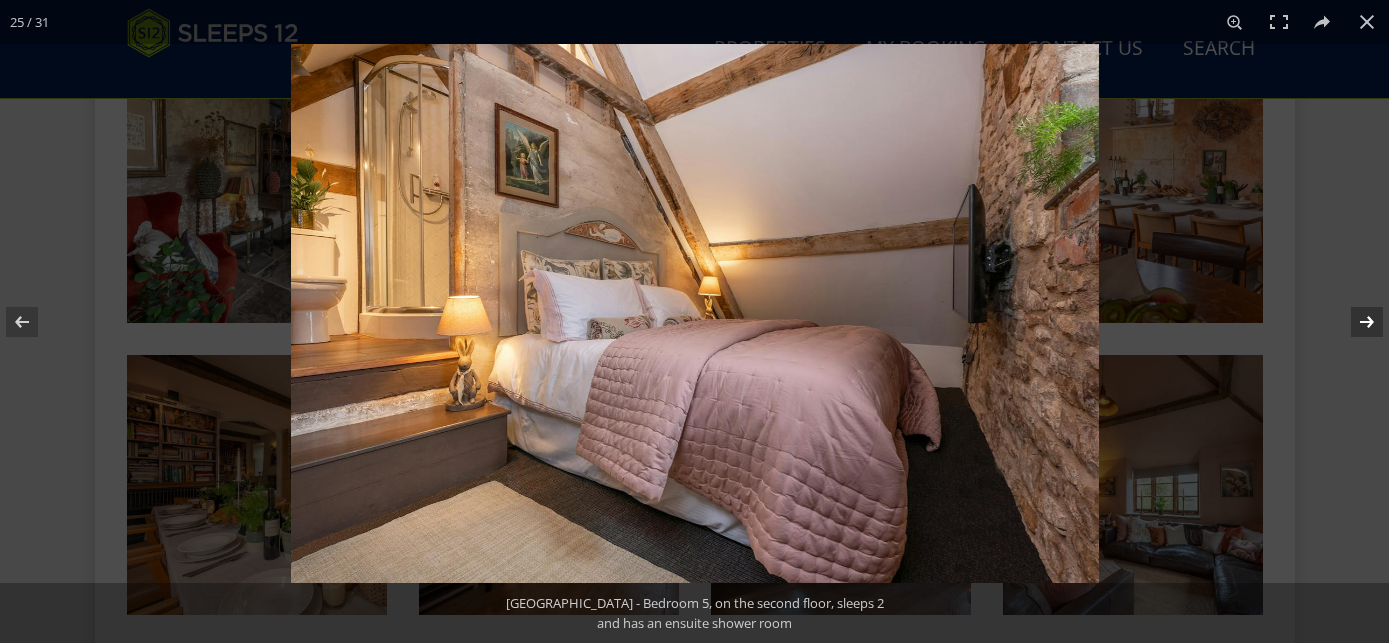 click at bounding box center [1354, 322] 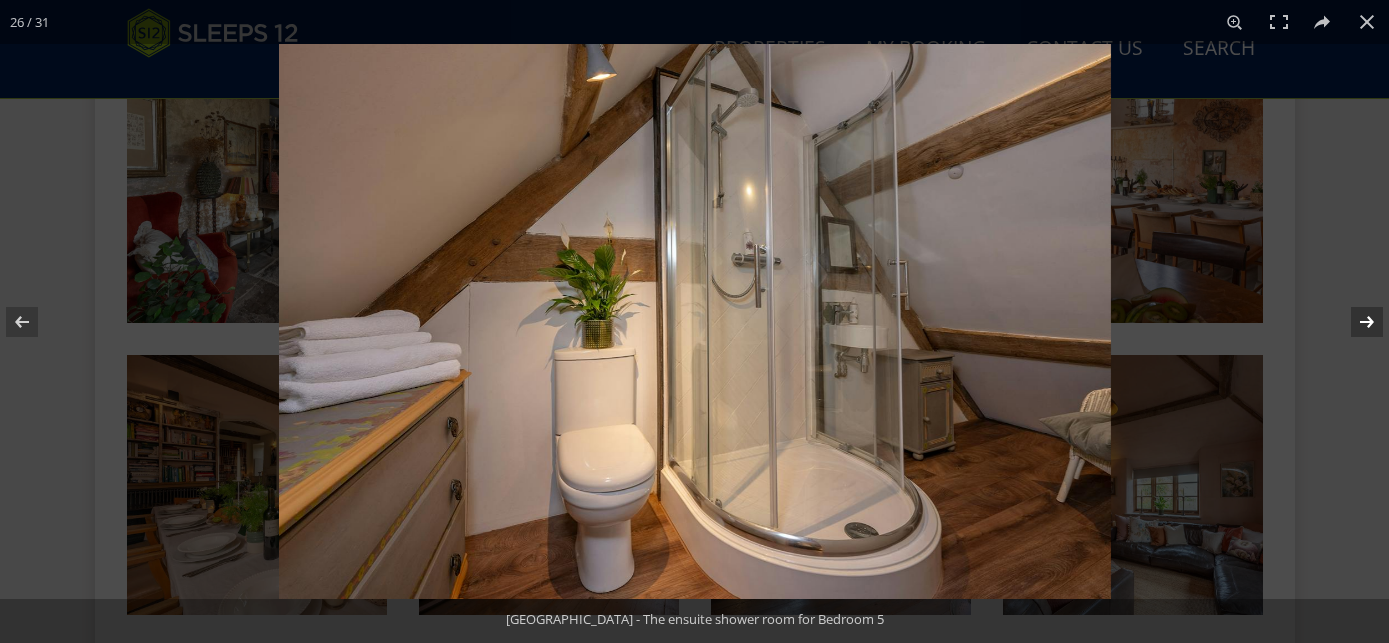click at bounding box center [1354, 322] 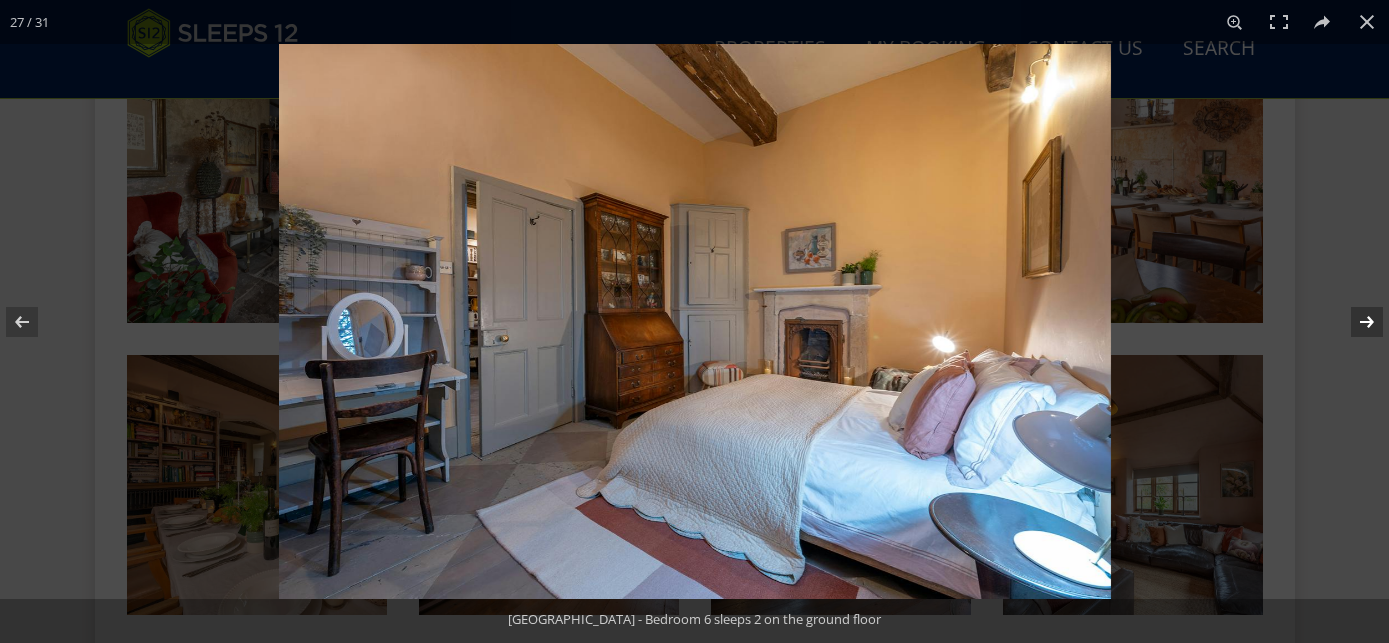 click at bounding box center [1354, 322] 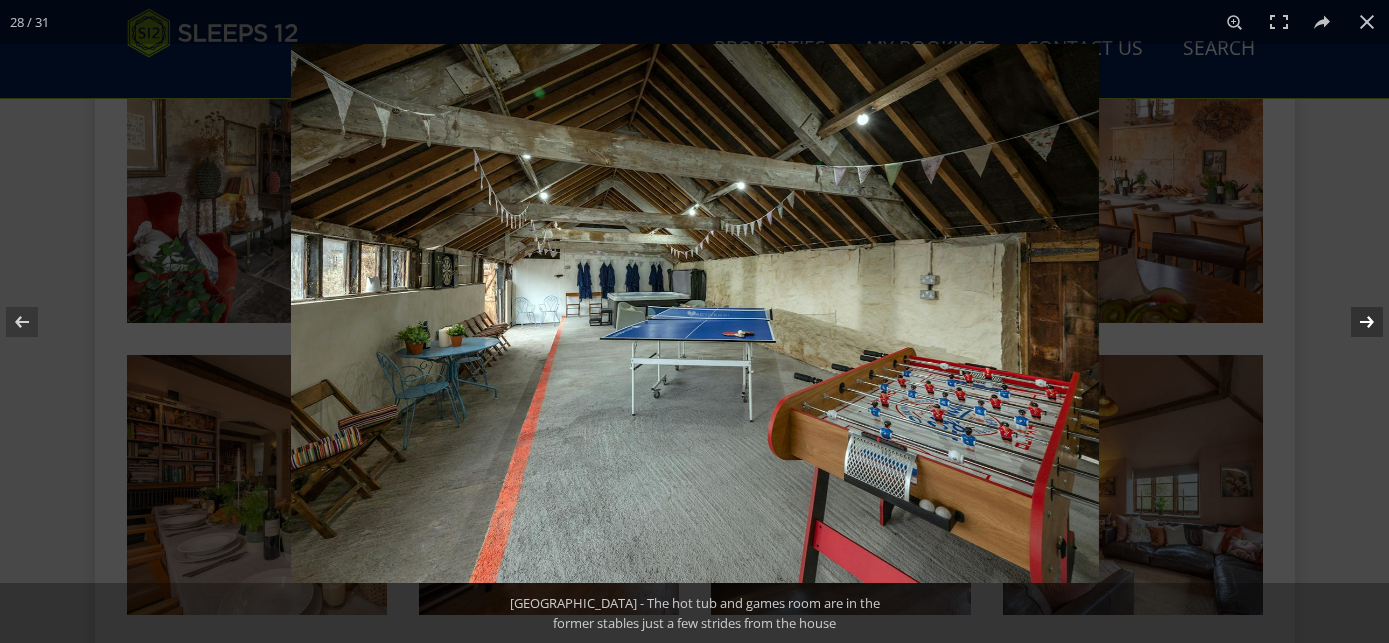 click at bounding box center (1354, 322) 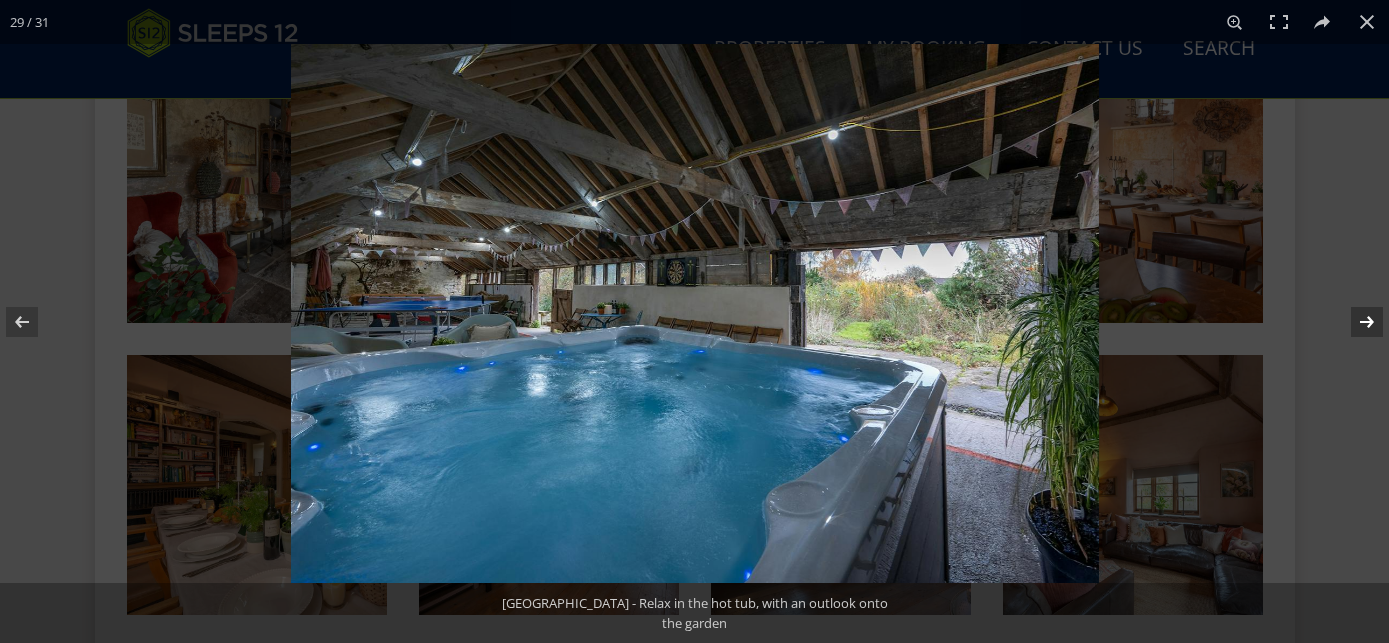 click at bounding box center [1354, 322] 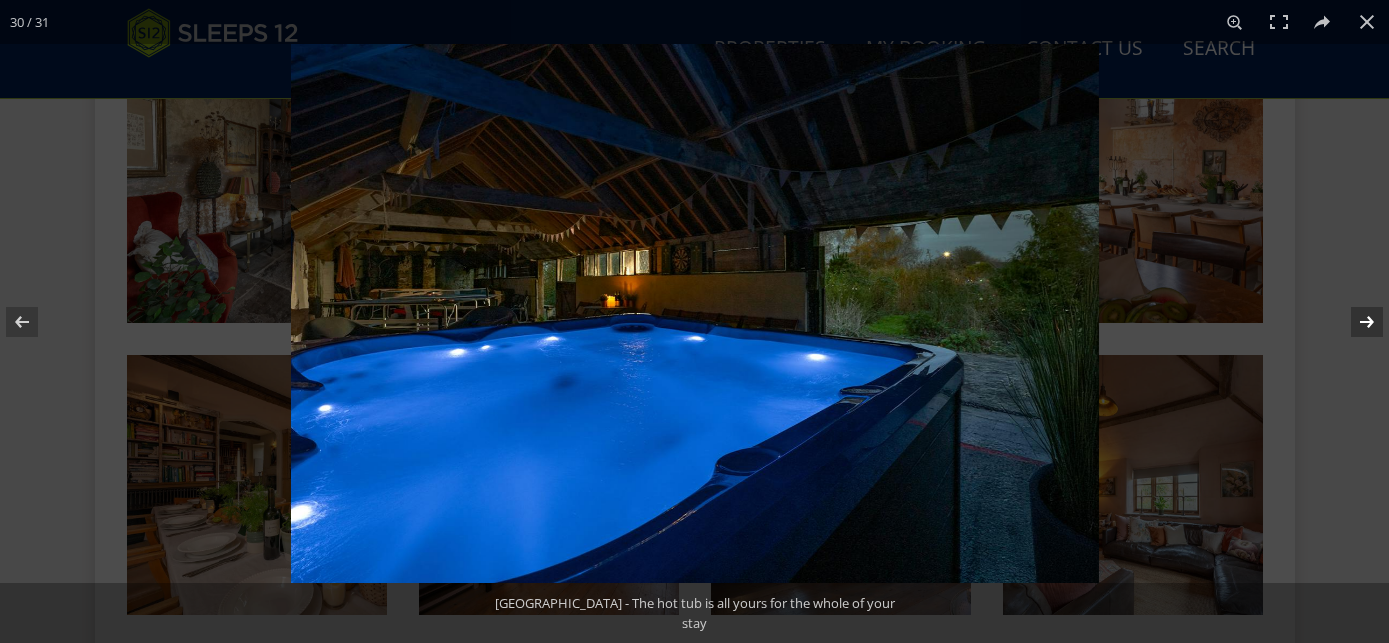 click at bounding box center (1354, 322) 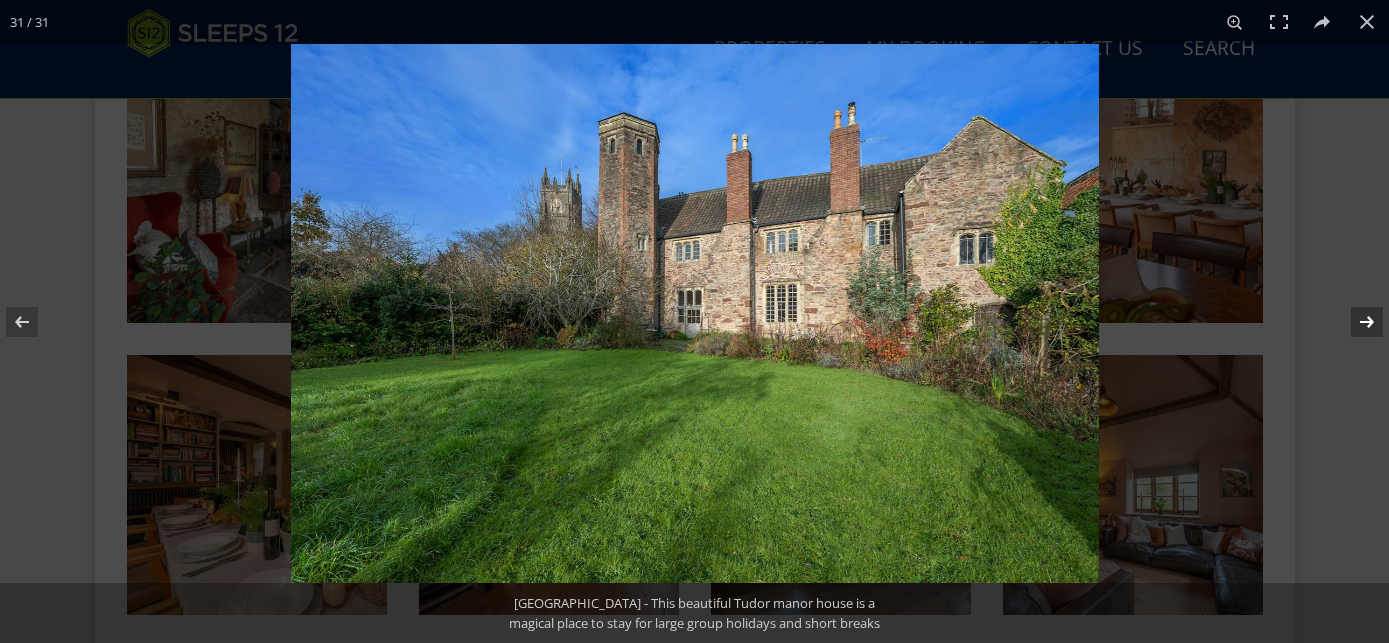 click at bounding box center (1354, 322) 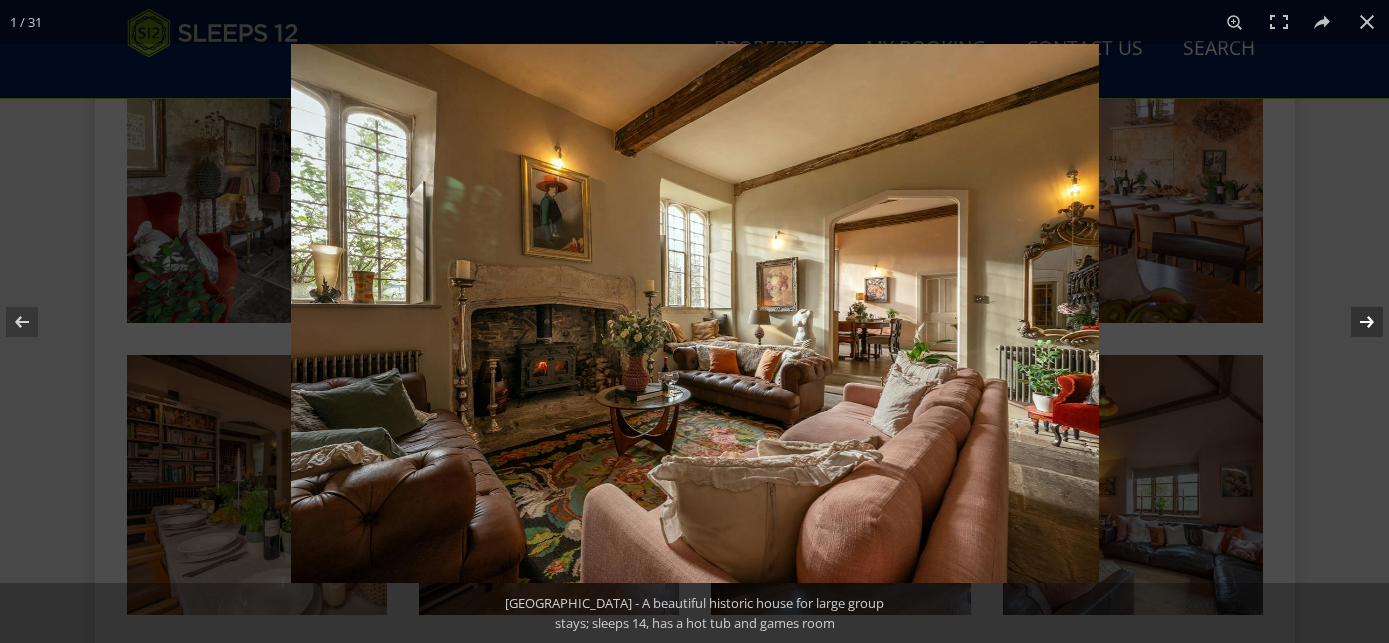 click at bounding box center [1354, 322] 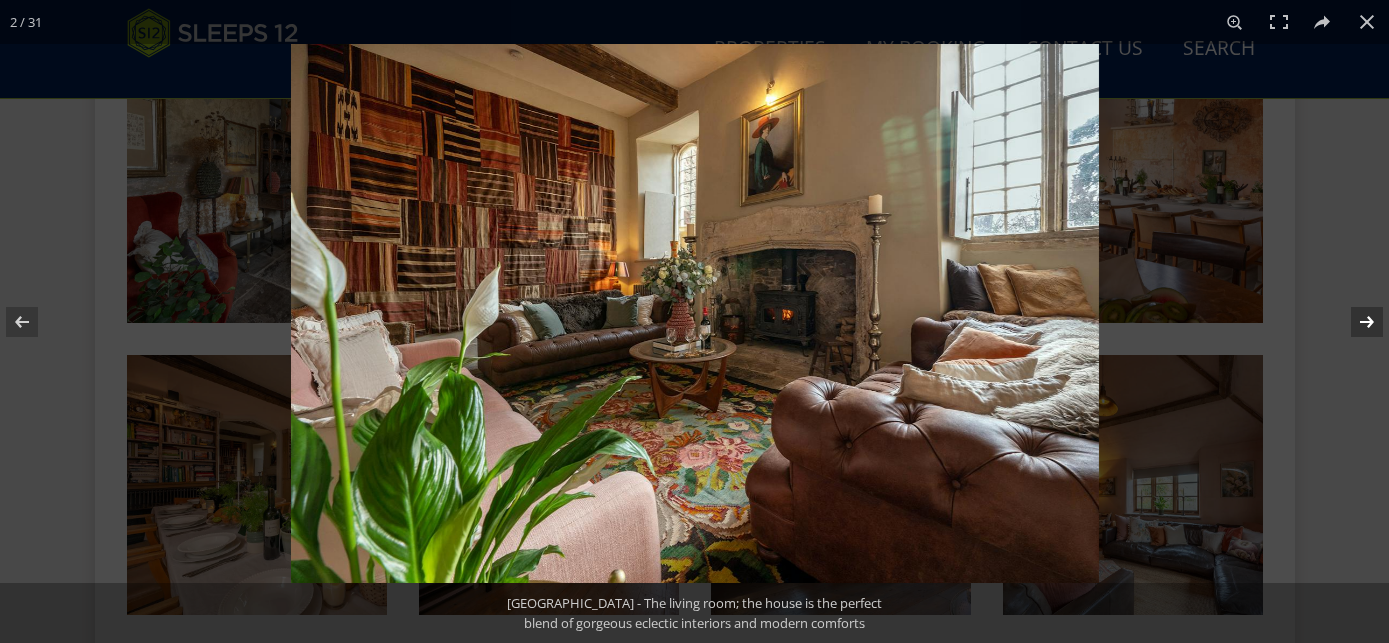 click at bounding box center (1354, 322) 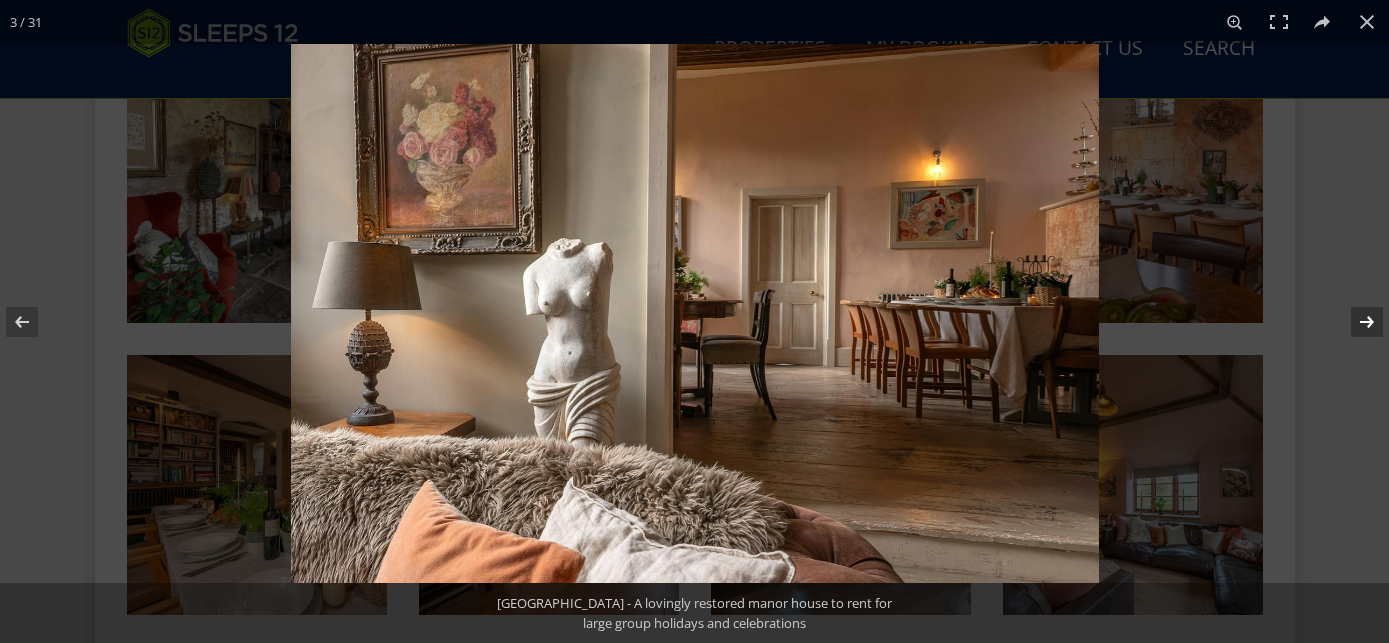 click at bounding box center [1354, 322] 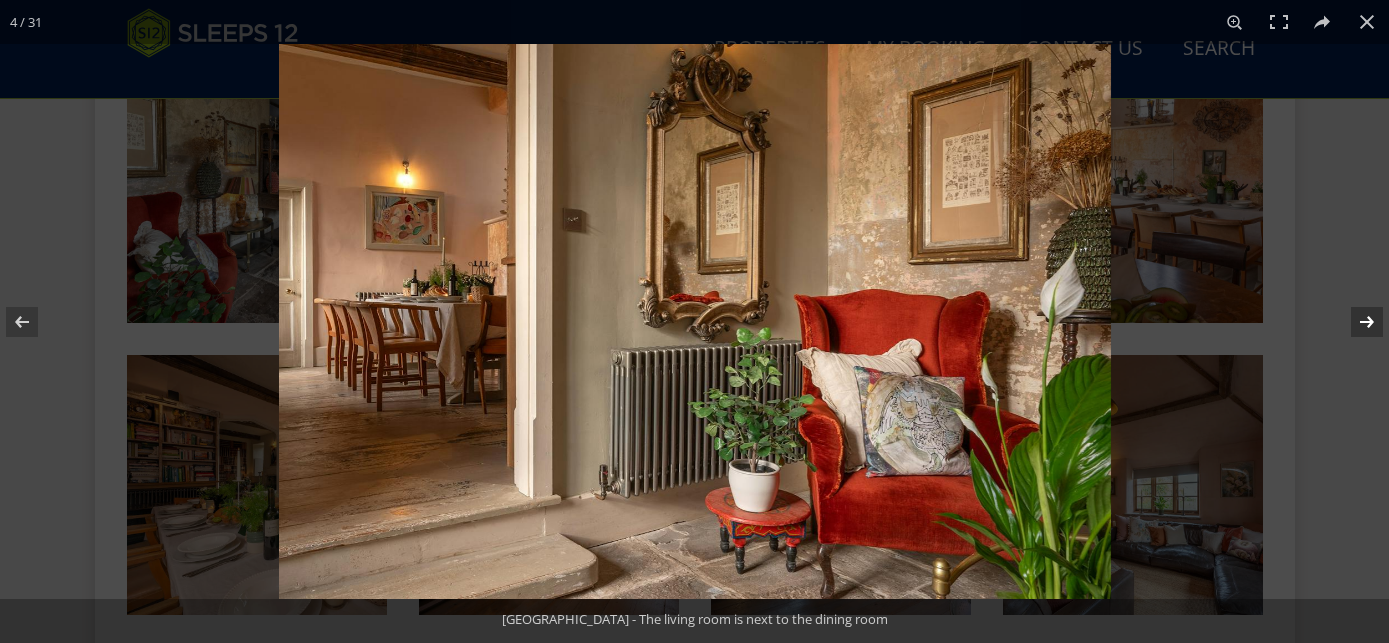 click at bounding box center (1354, 322) 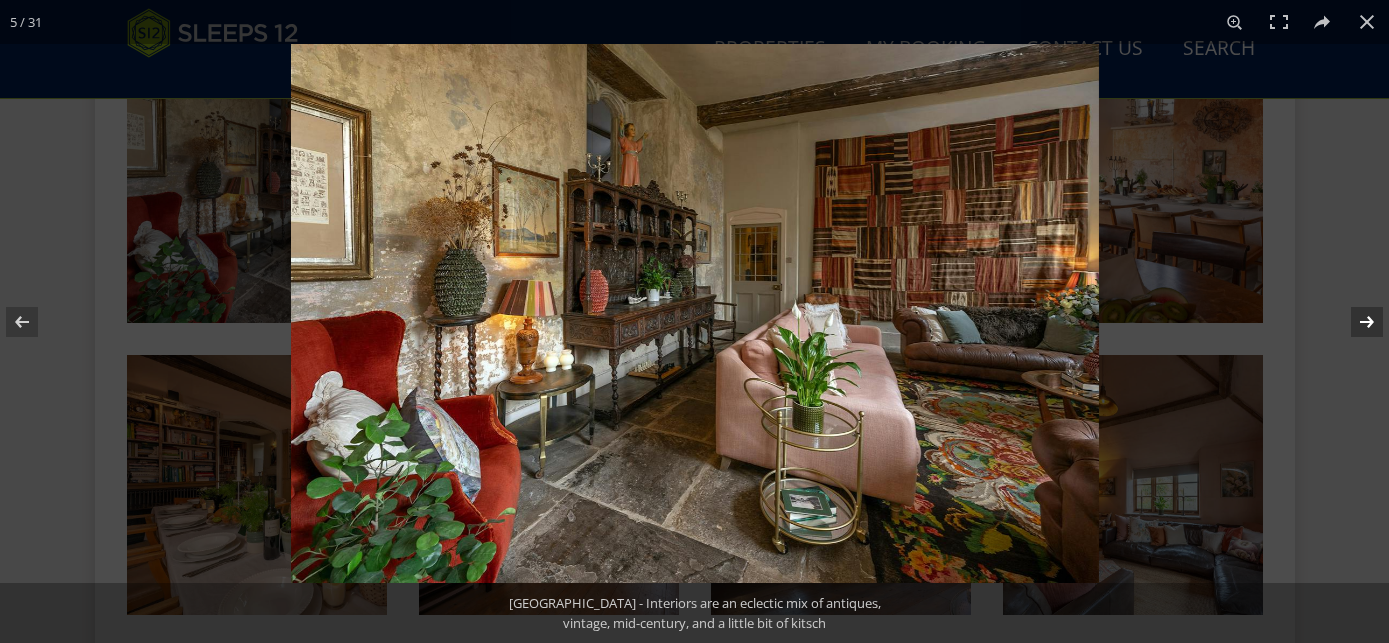 click at bounding box center [1354, 322] 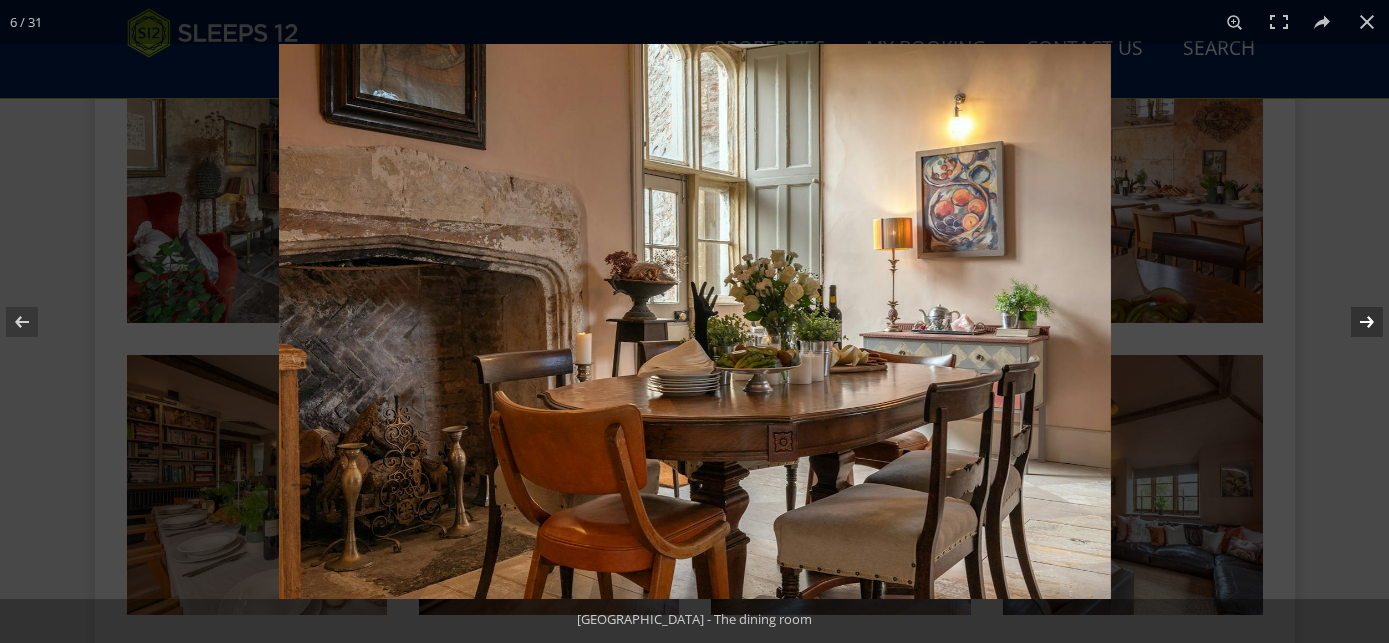 click at bounding box center (1354, 322) 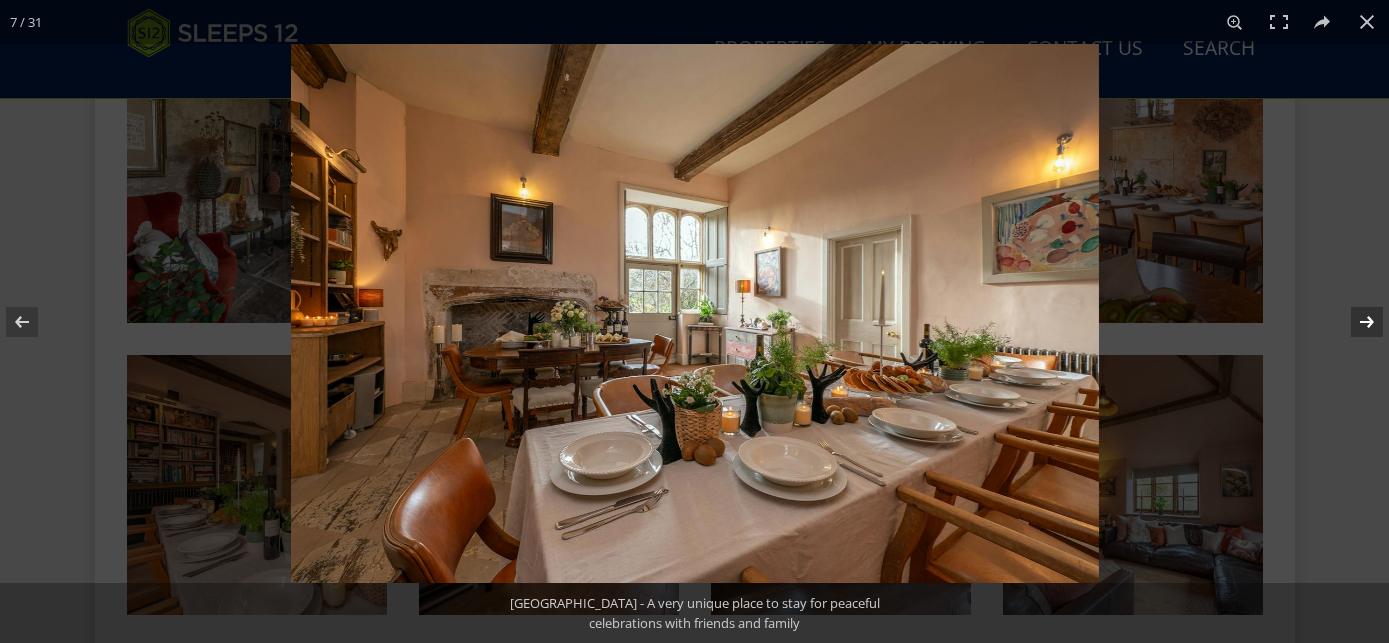 click at bounding box center [1354, 322] 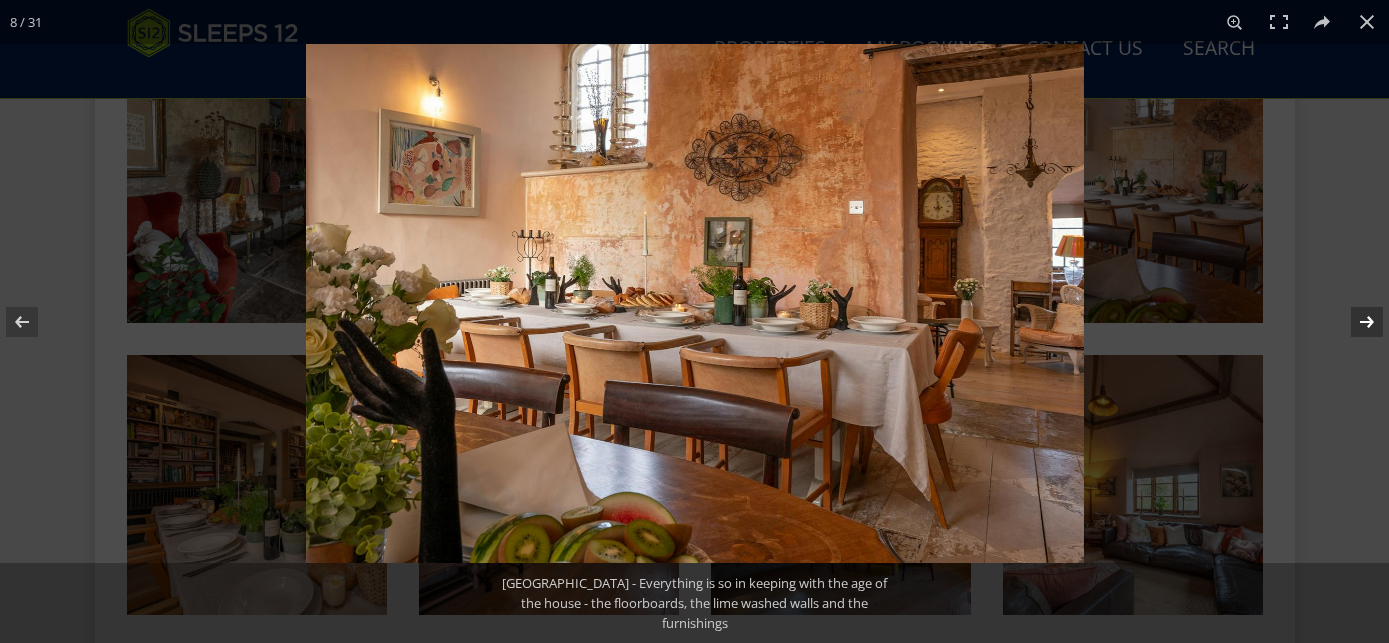 click at bounding box center [1354, 322] 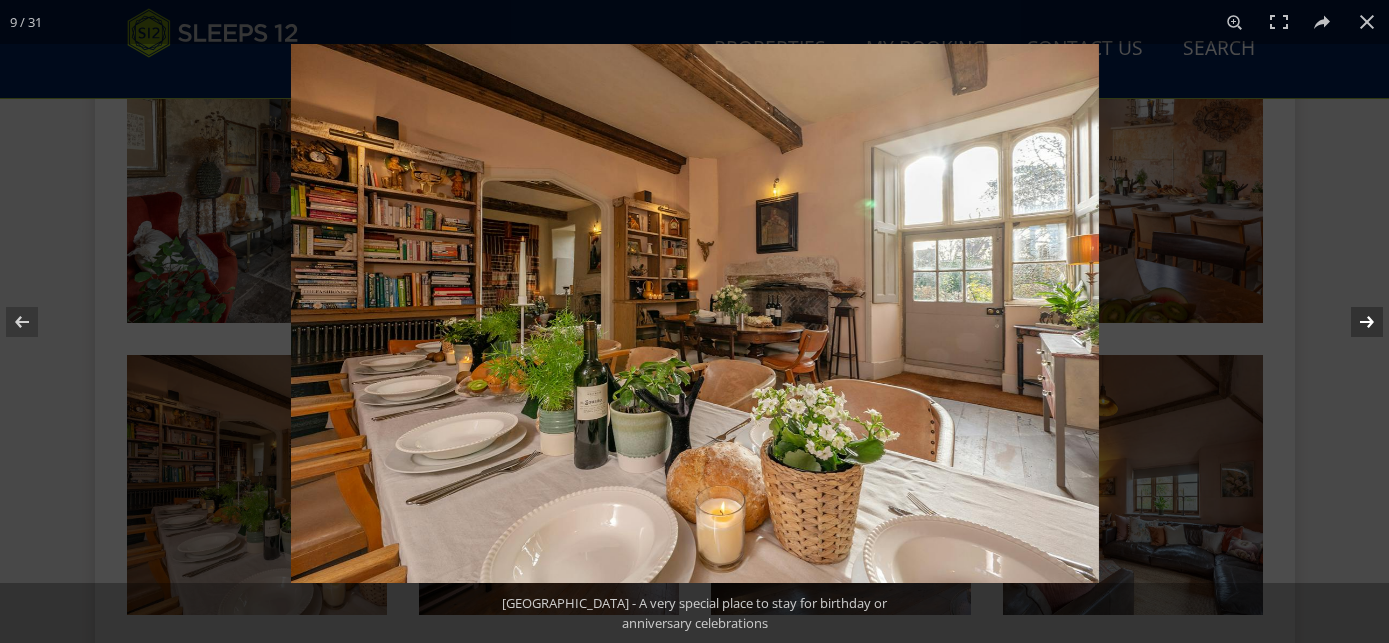 click at bounding box center [1354, 322] 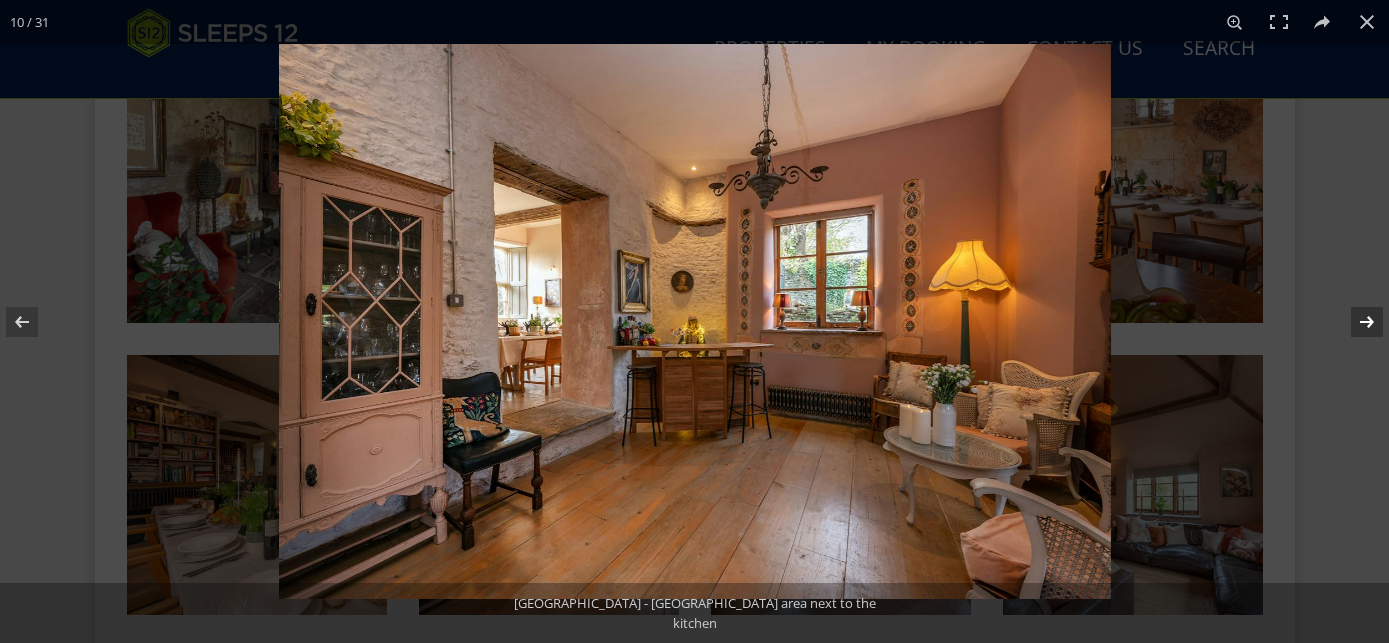 click at bounding box center (1354, 322) 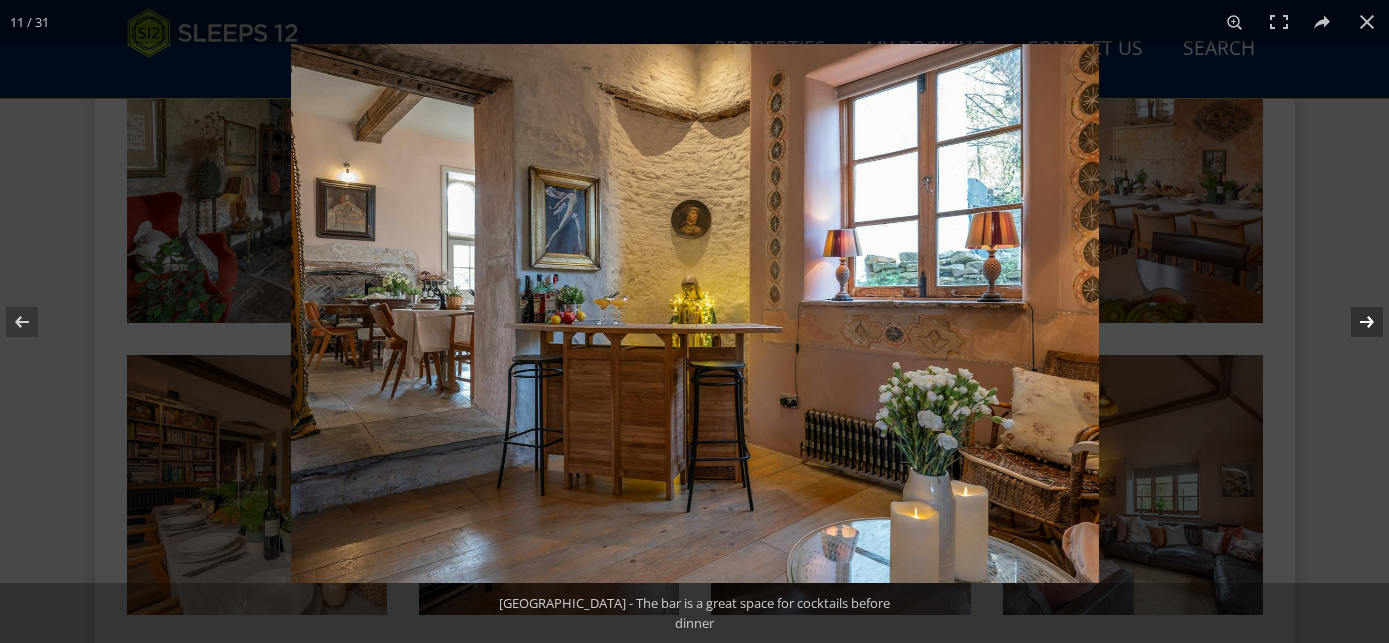click at bounding box center (1354, 322) 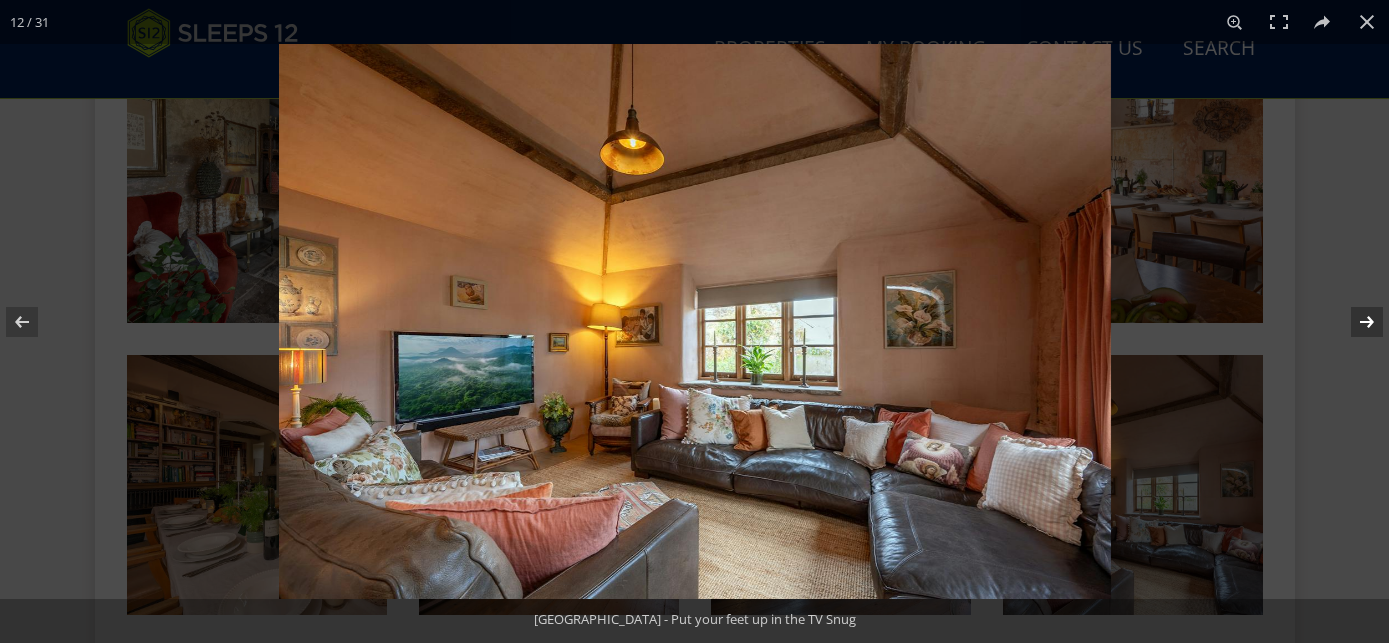 click at bounding box center (1354, 322) 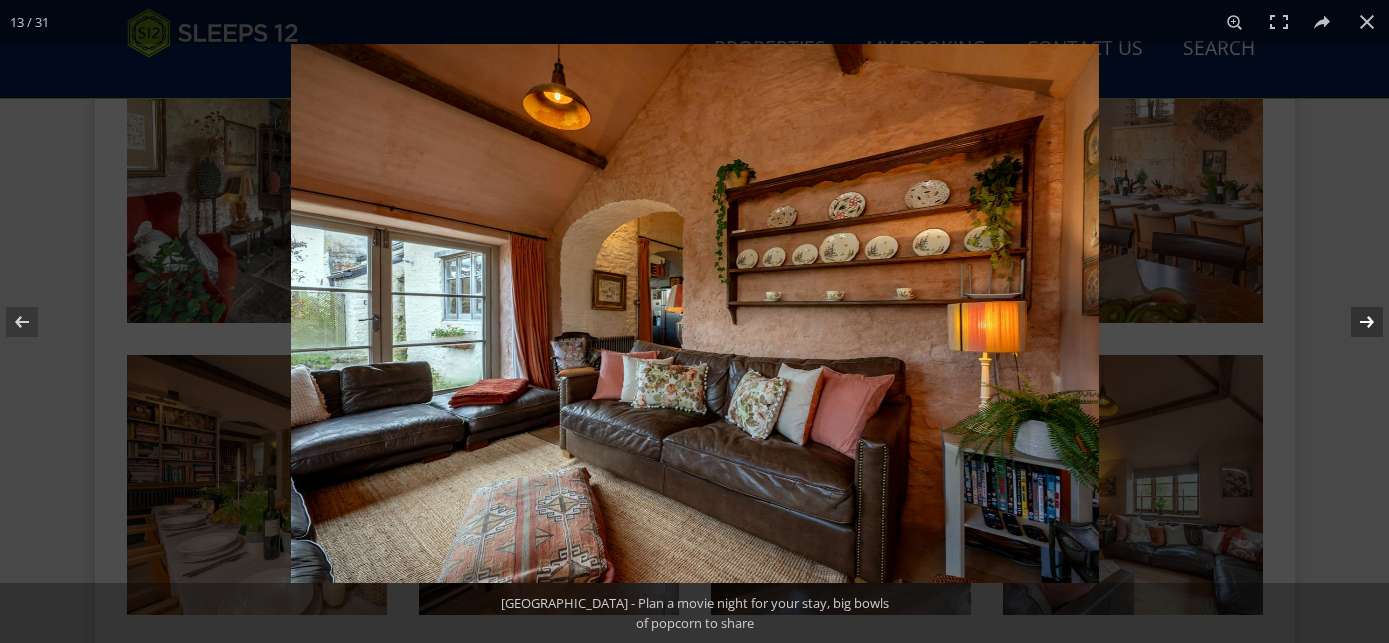 click at bounding box center [1354, 322] 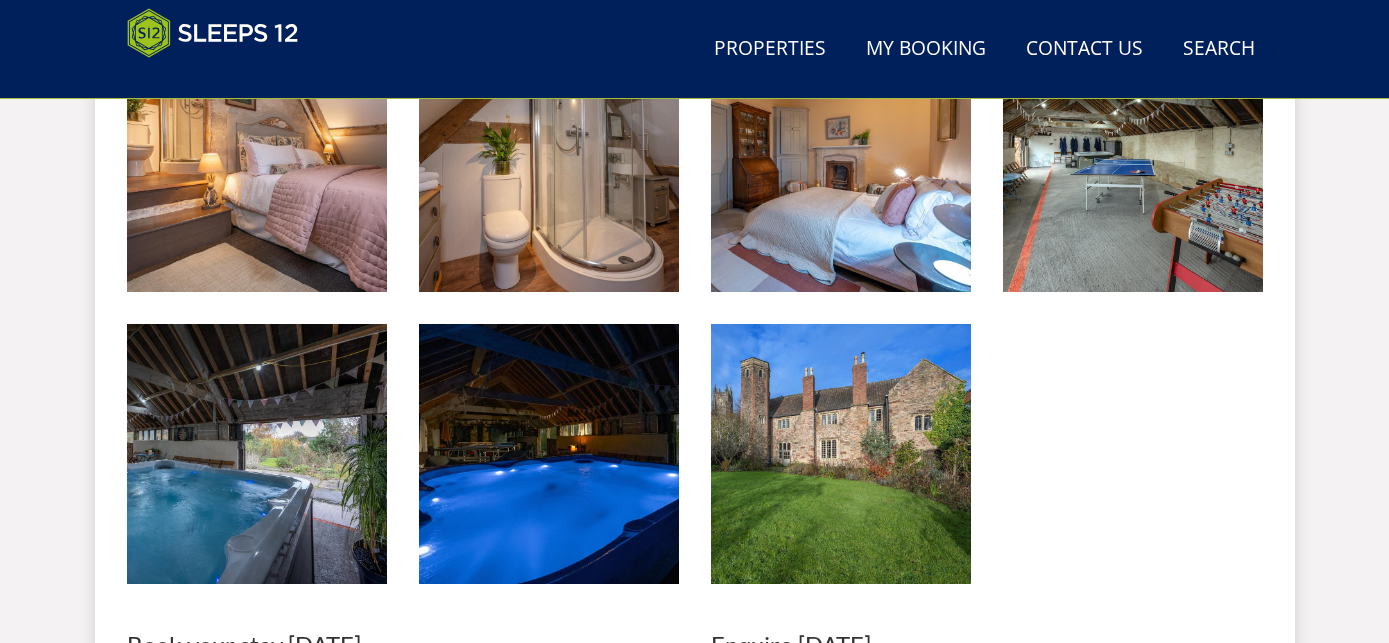scroll, scrollTop: 2716, scrollLeft: 0, axis: vertical 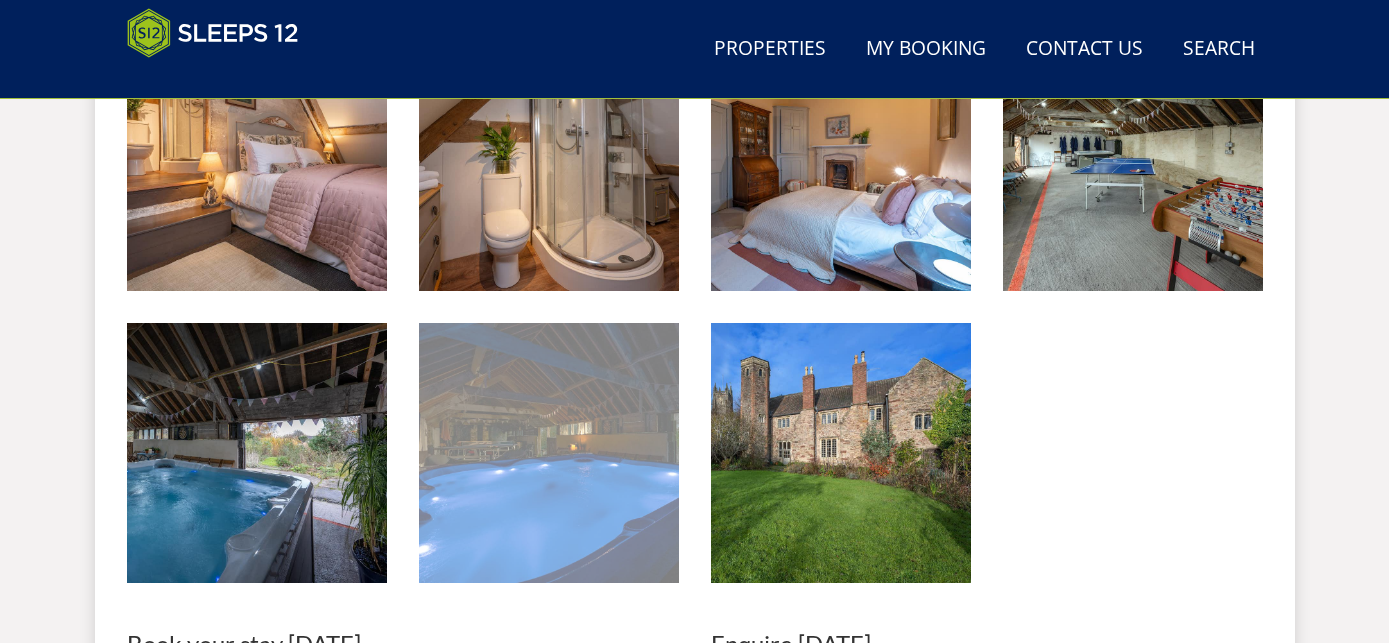 click at bounding box center [549, 453] 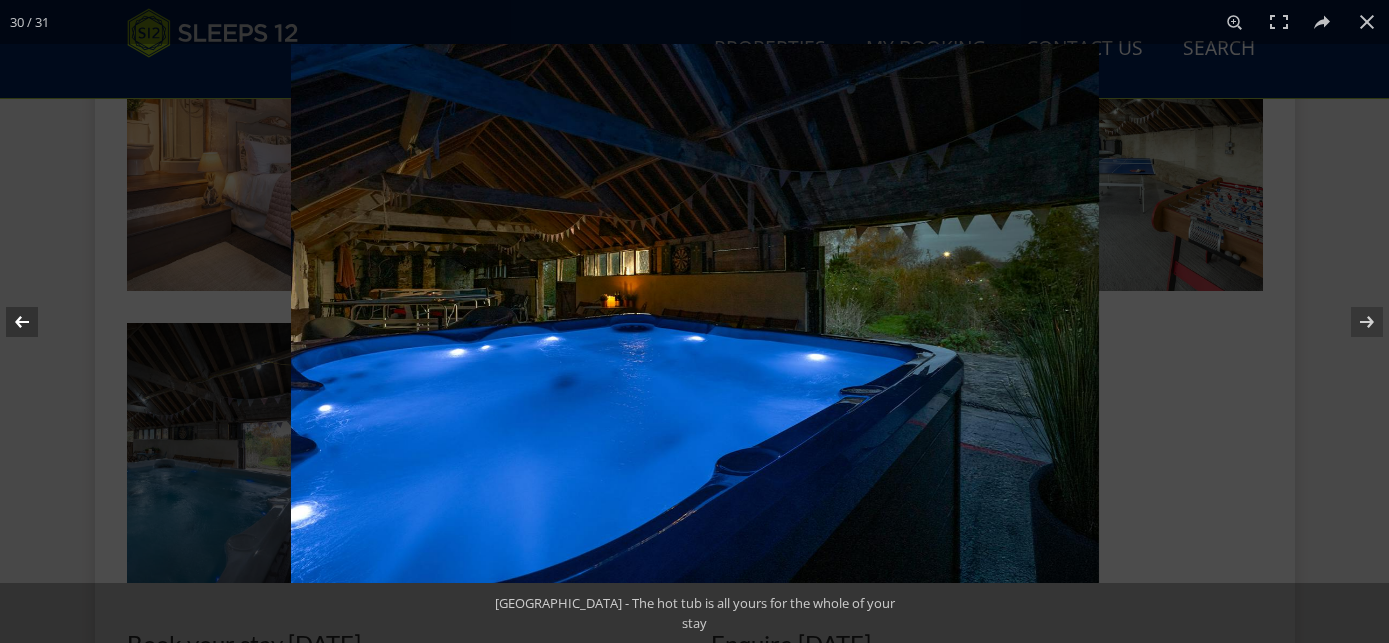 click at bounding box center [35, 322] 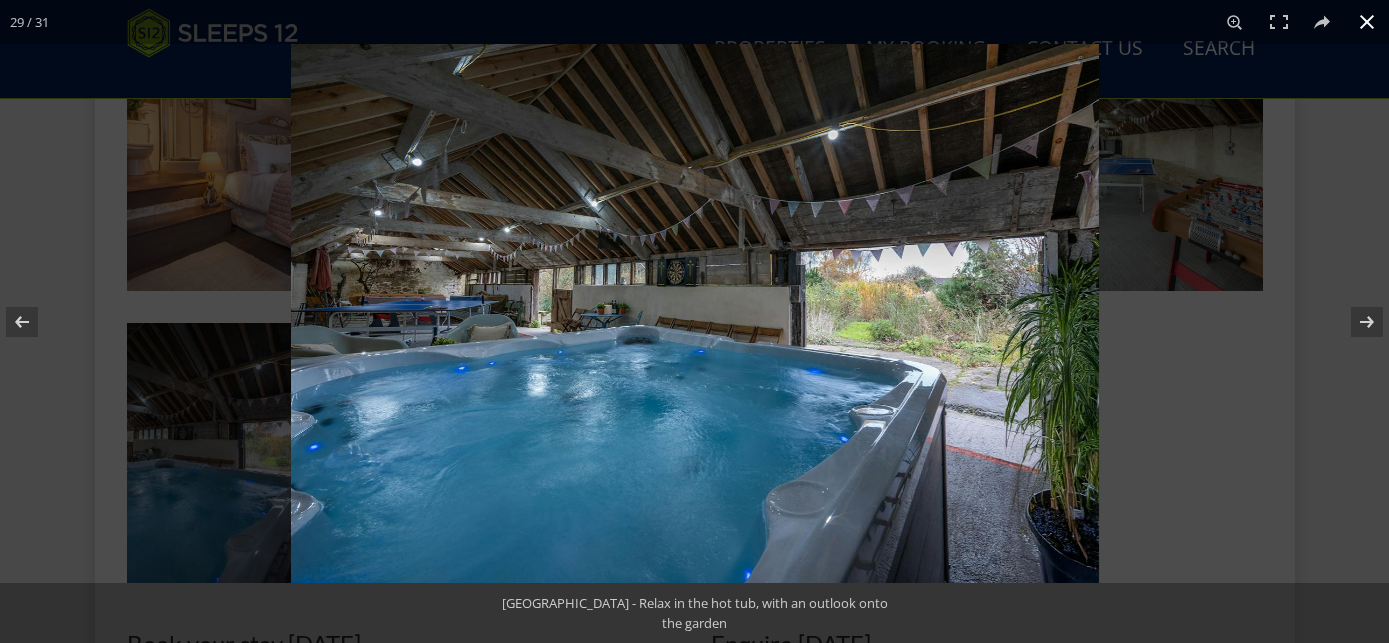 click at bounding box center (1367, 22) 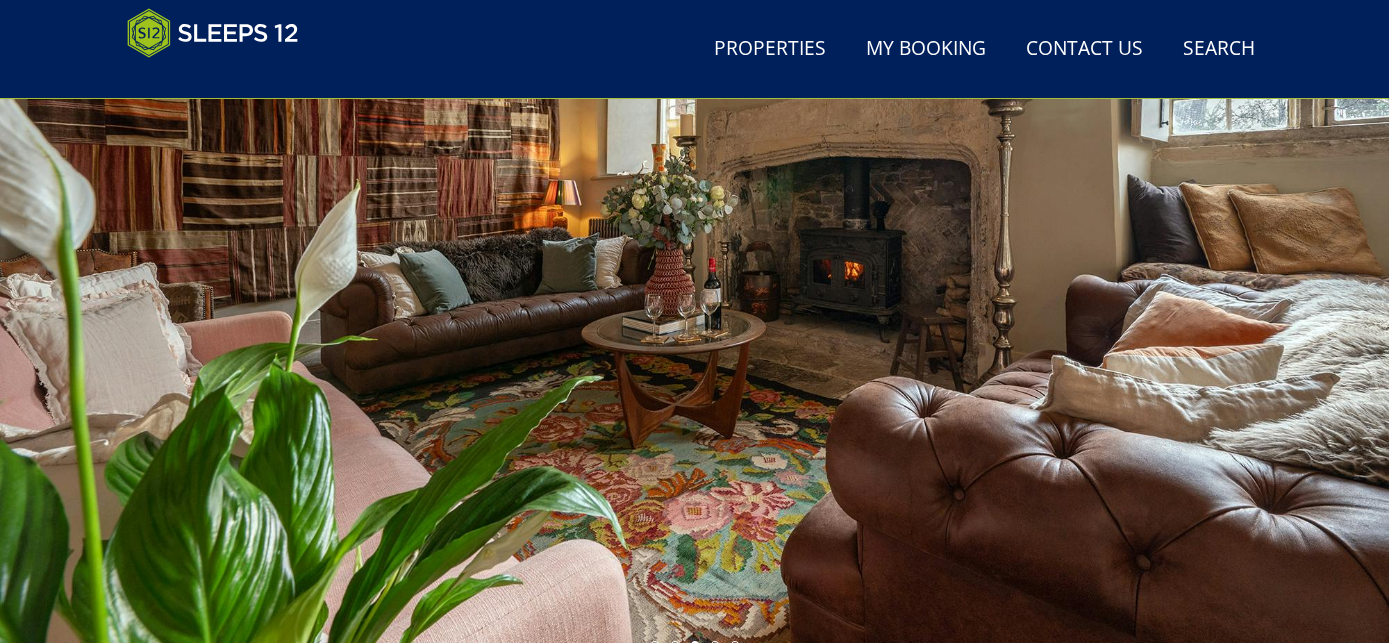 scroll, scrollTop: 0, scrollLeft: 0, axis: both 